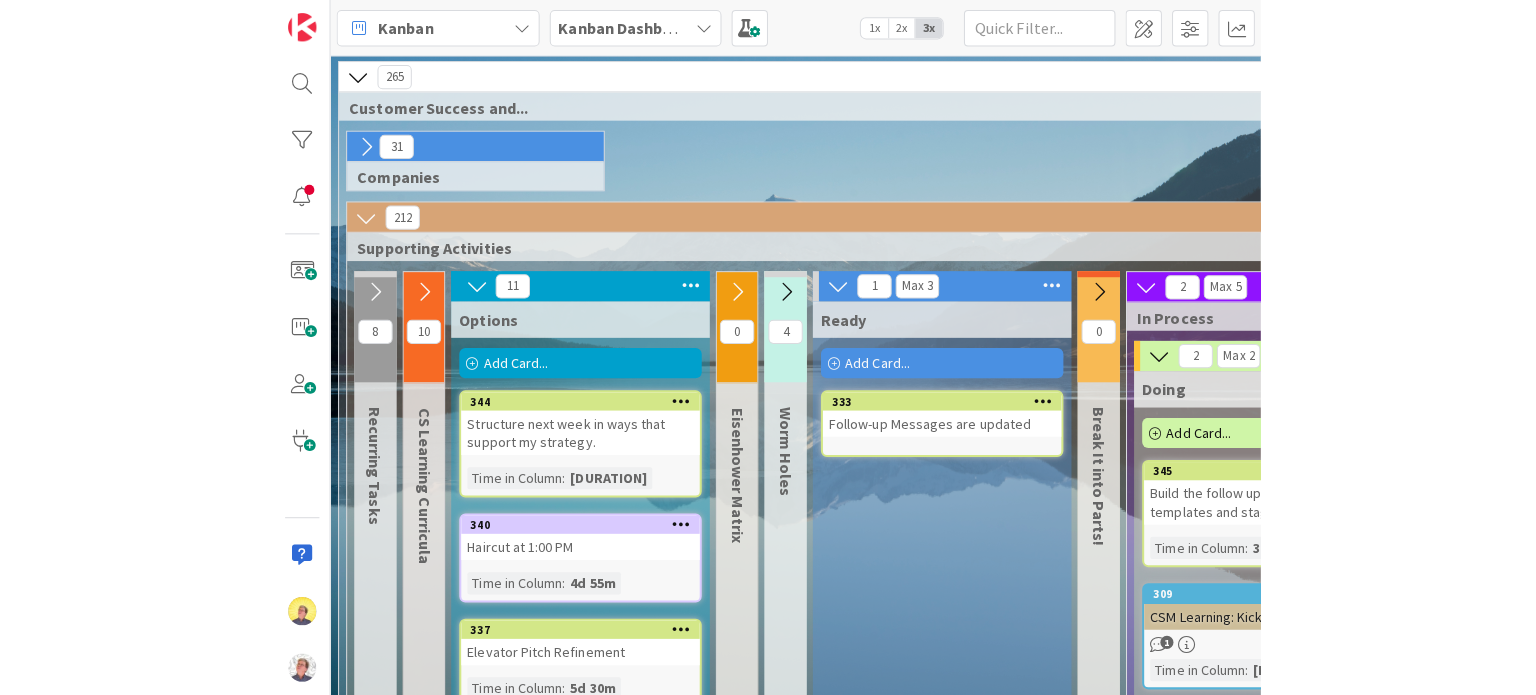 scroll, scrollTop: 0, scrollLeft: 0, axis: both 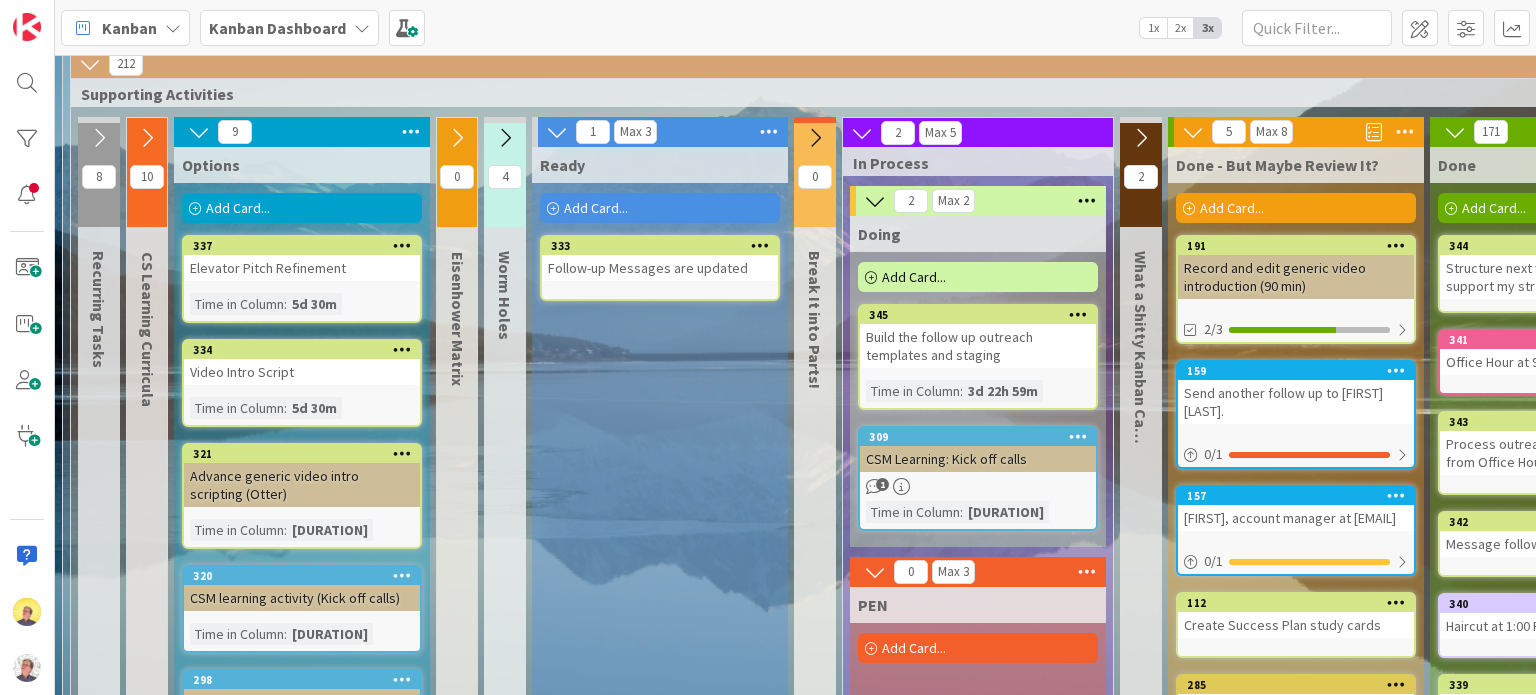 click on "Add Card..." at bounding box center (238, 208) 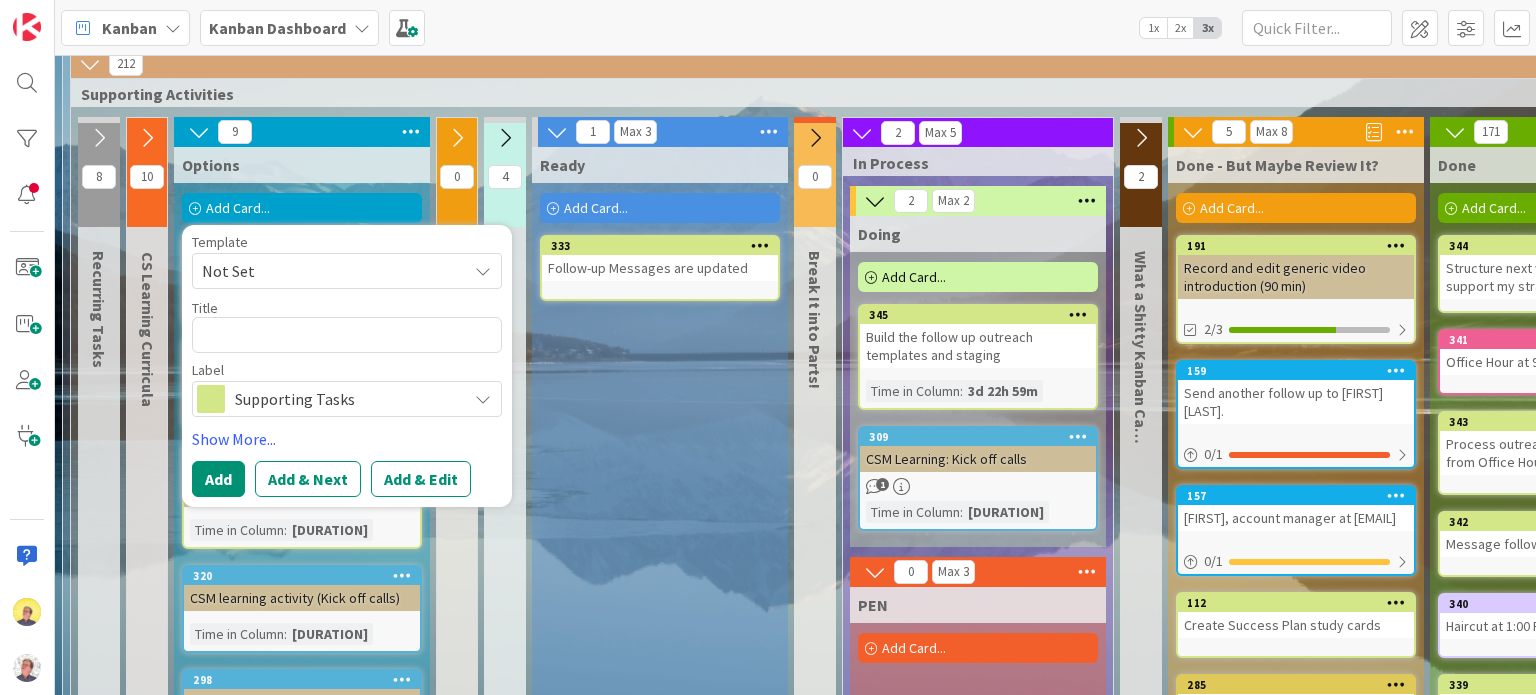 click on "Ready Add Card... 333 Follow-up Messages are updated" at bounding box center [660, 677] 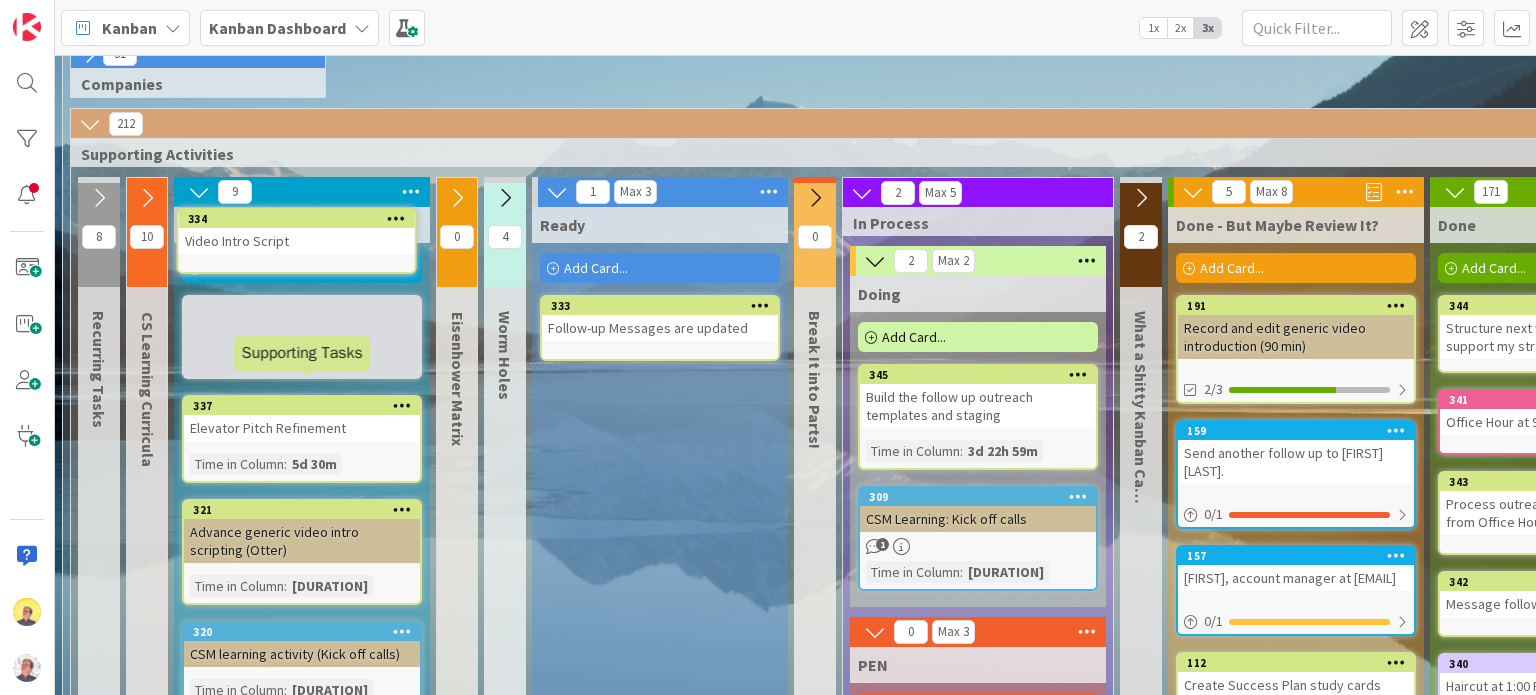 scroll, scrollTop: 48, scrollLeft: 0, axis: vertical 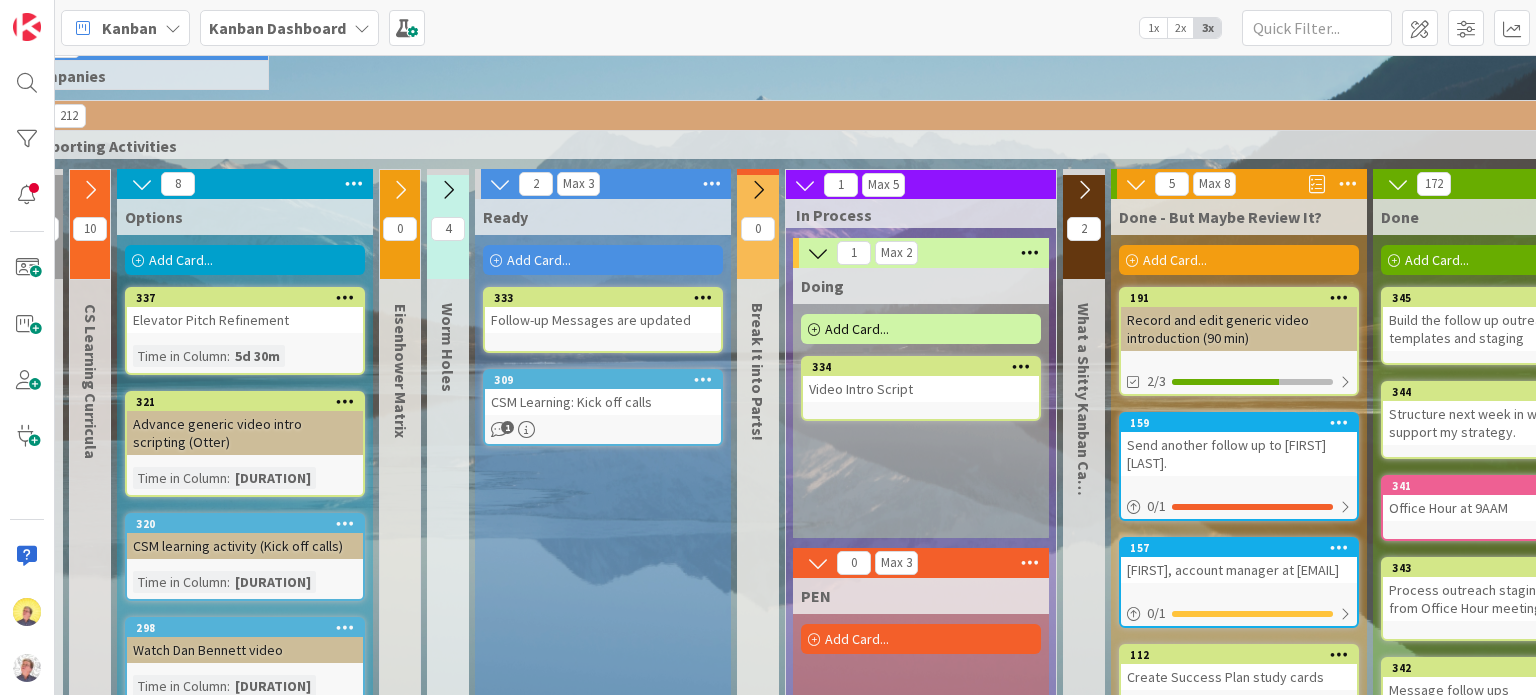click on "Video Intro Script" at bounding box center [921, 389] 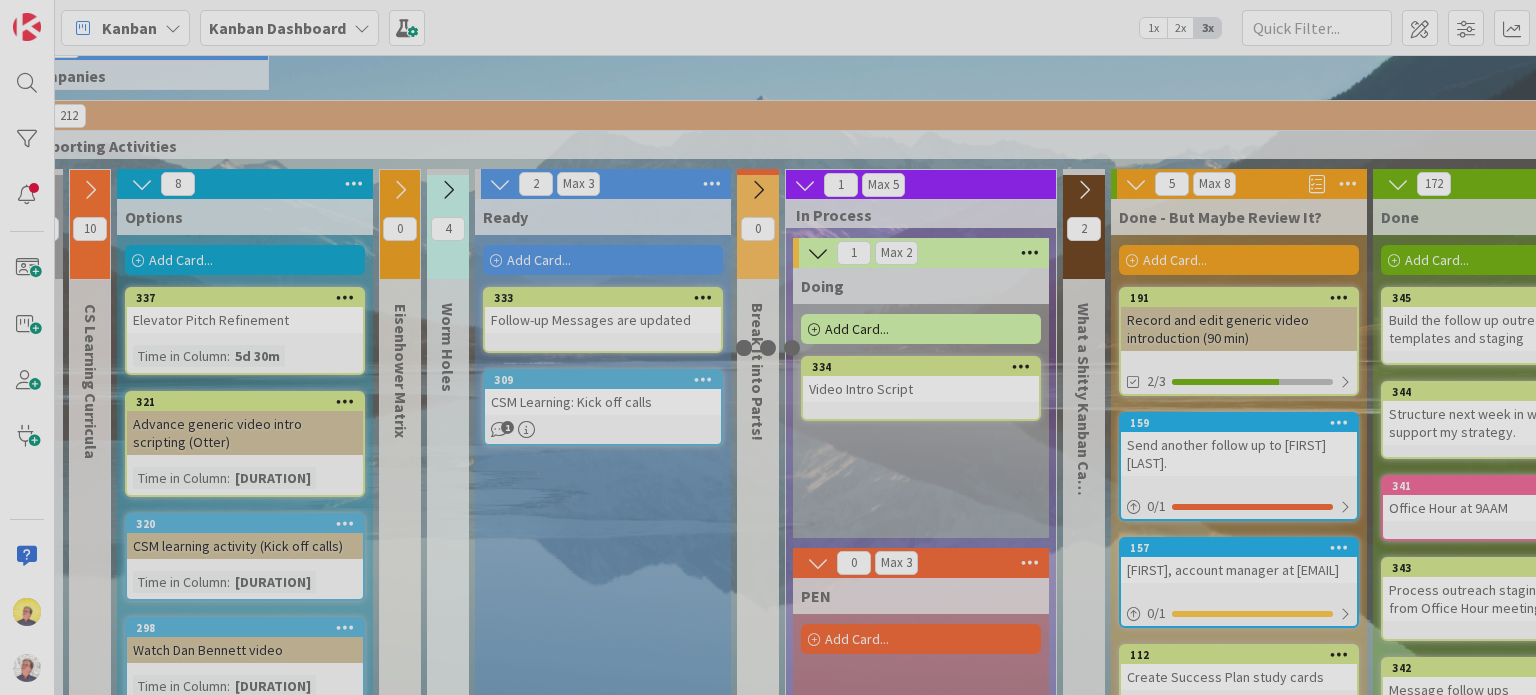 click at bounding box center (768, 347) 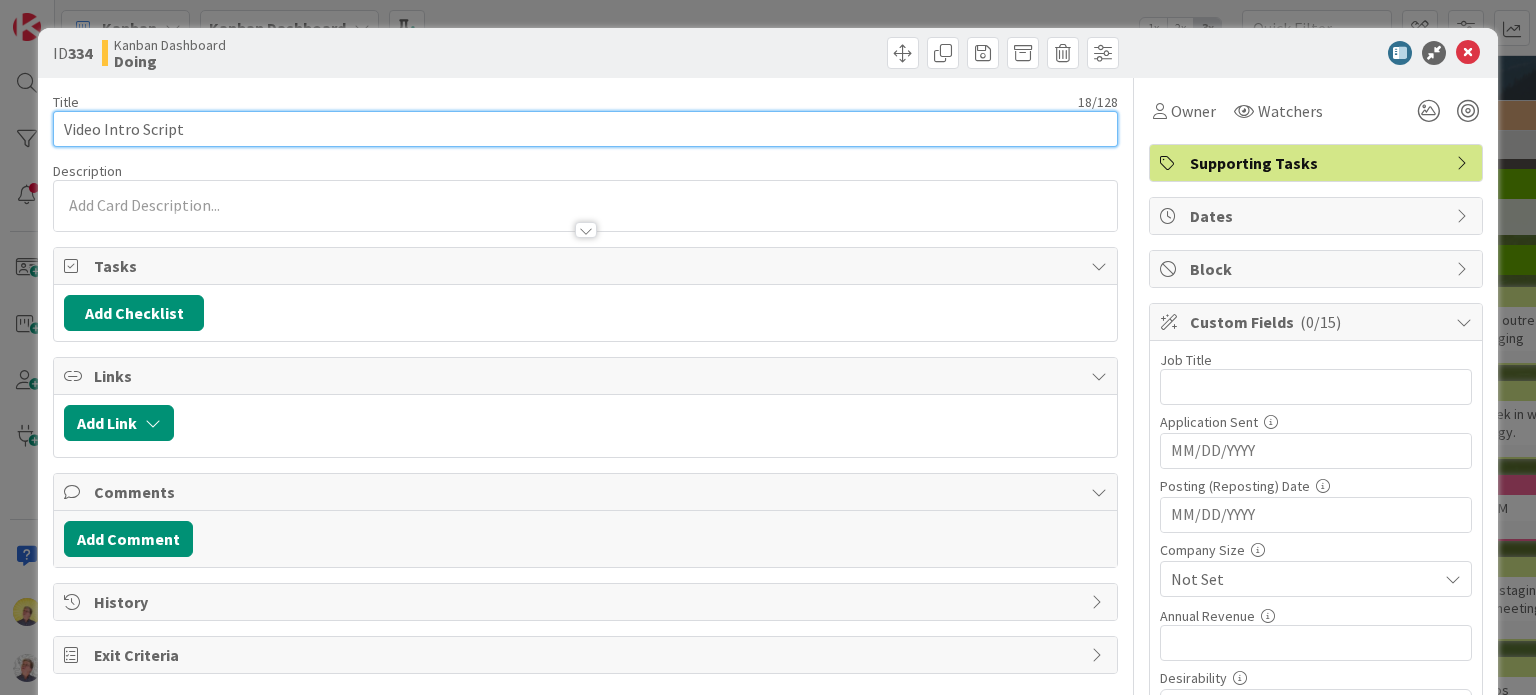 click on "Video Intro Script" at bounding box center (585, 129) 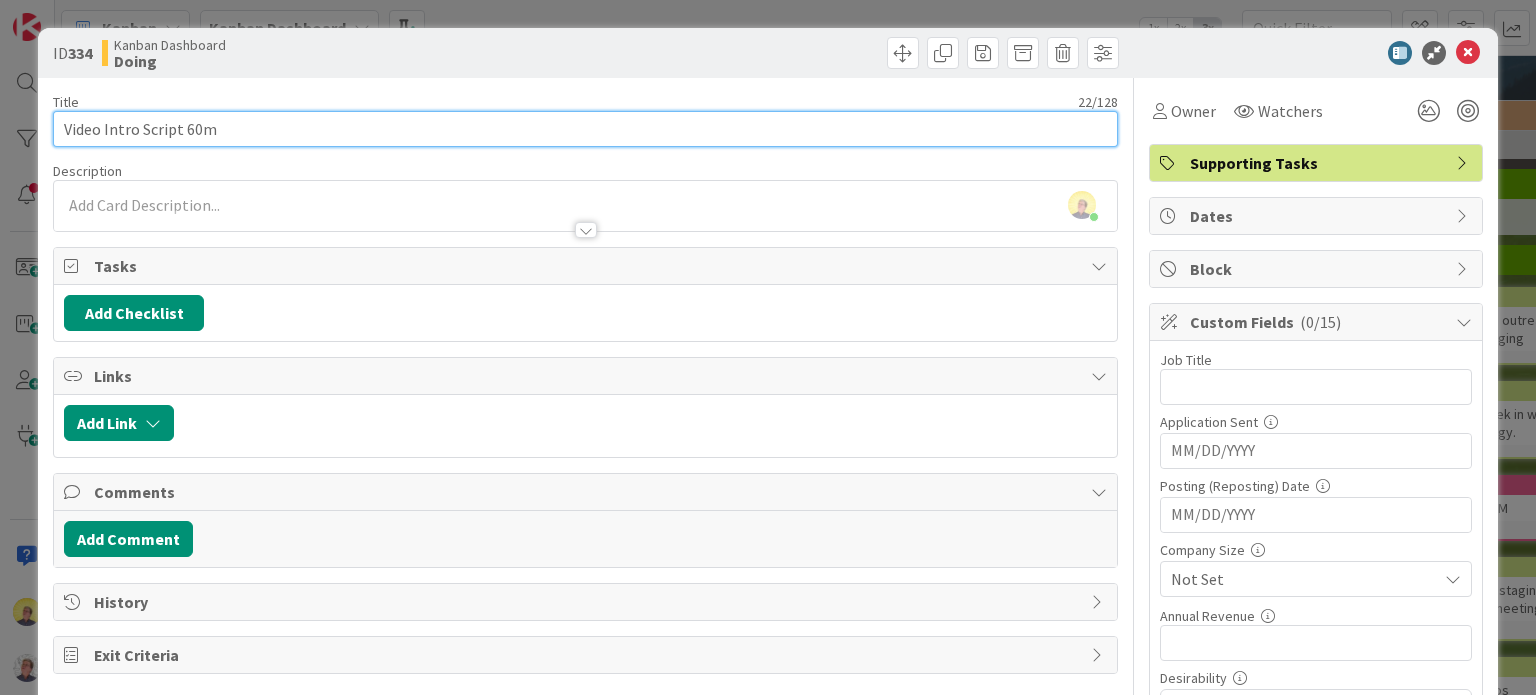 type on "Video Intro Script 60m" 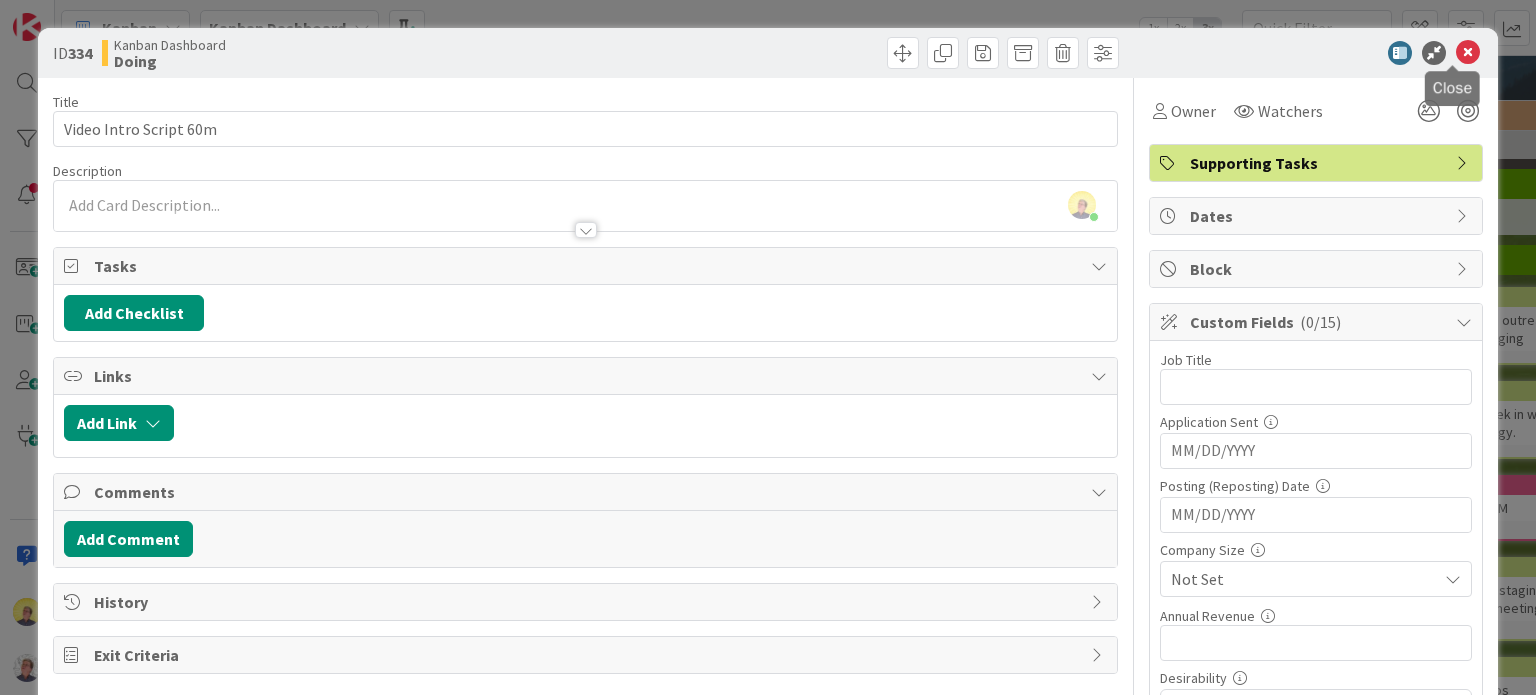 click at bounding box center [1468, 53] 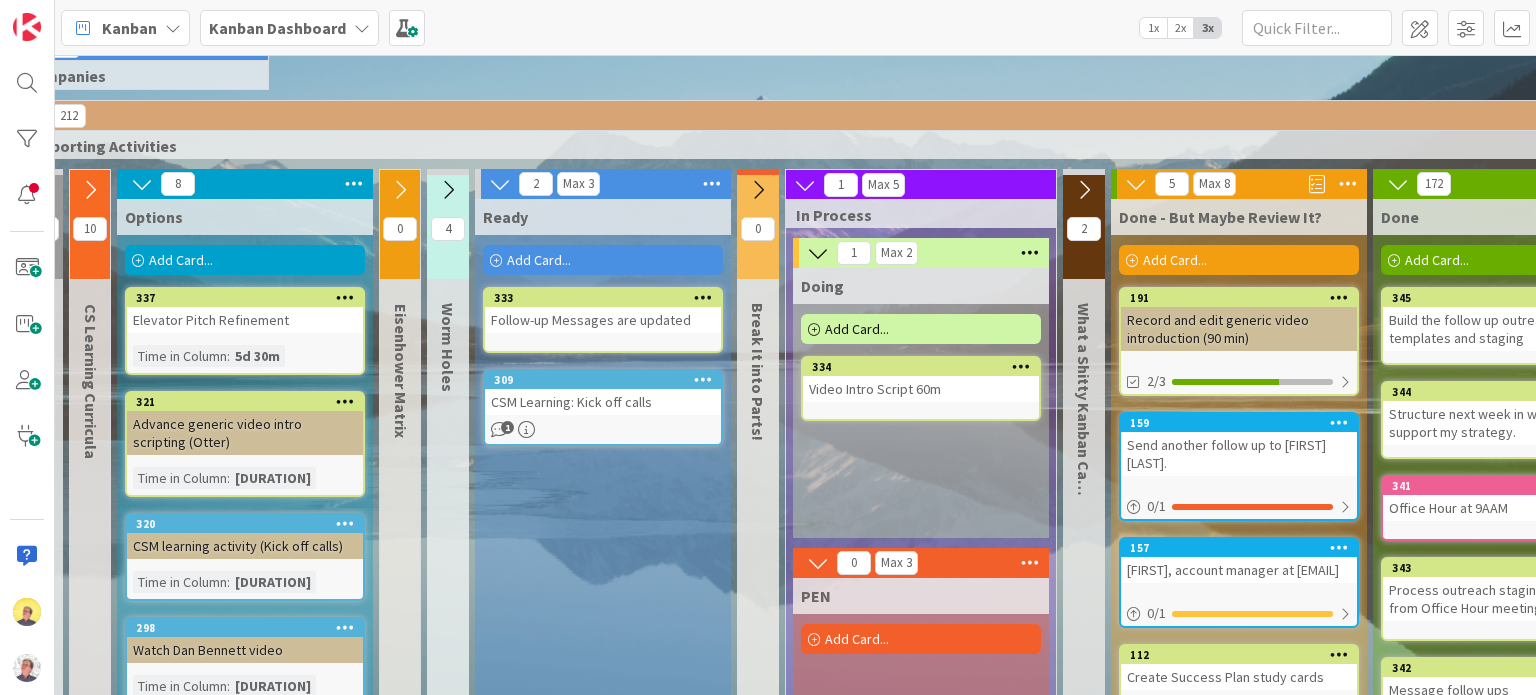 click at bounding box center (1021, 366) 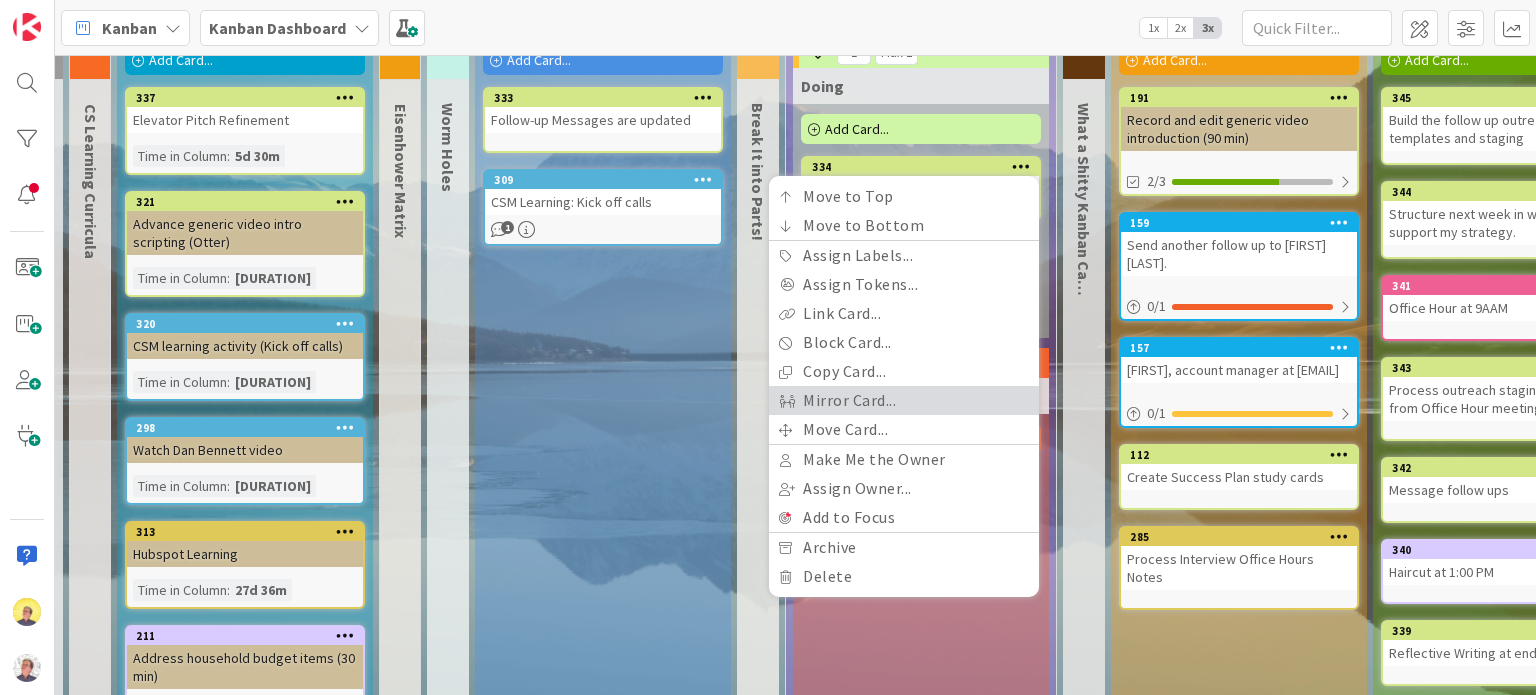 scroll, scrollTop: 199, scrollLeft: 57, axis: both 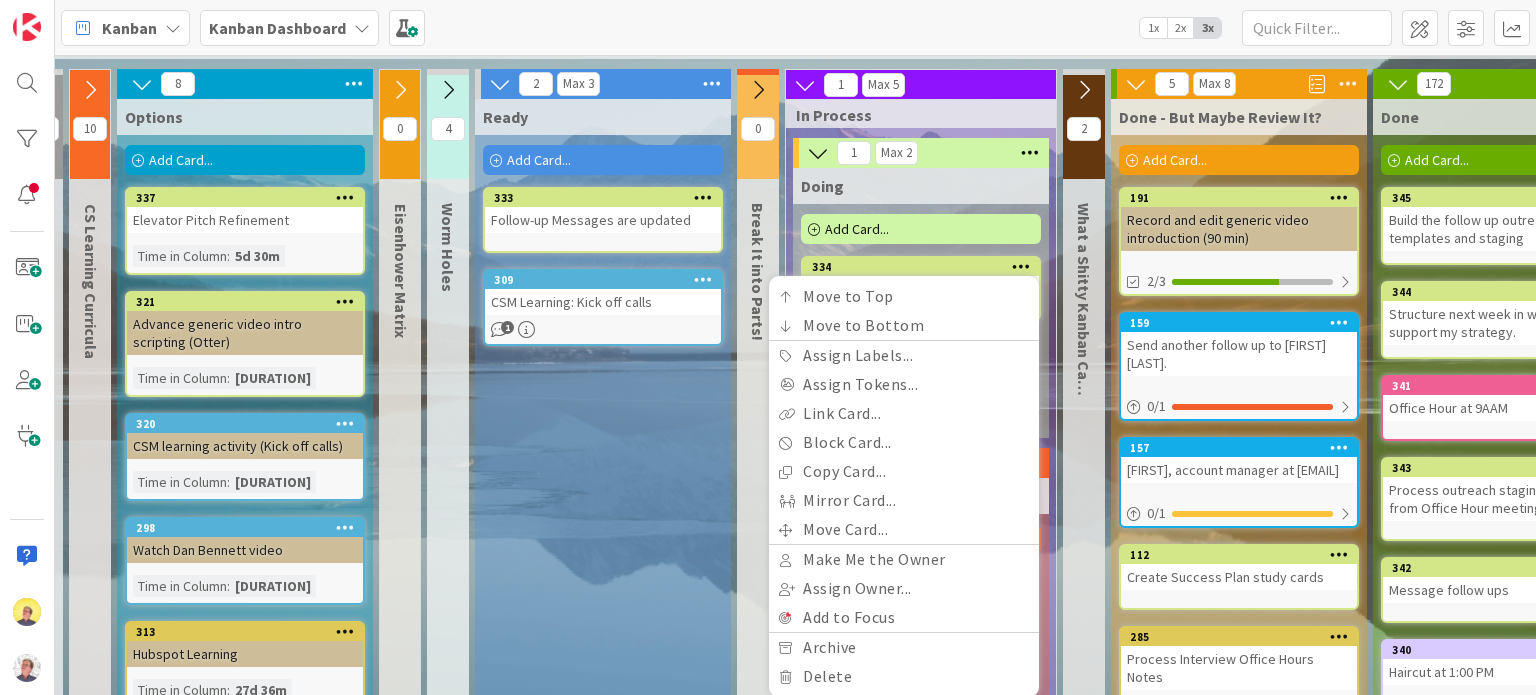 click on "Ready Add Card... 333 Follow-up Messages are updated 309 CSM Learning: Kick off calls 1" at bounding box center [603, 615] 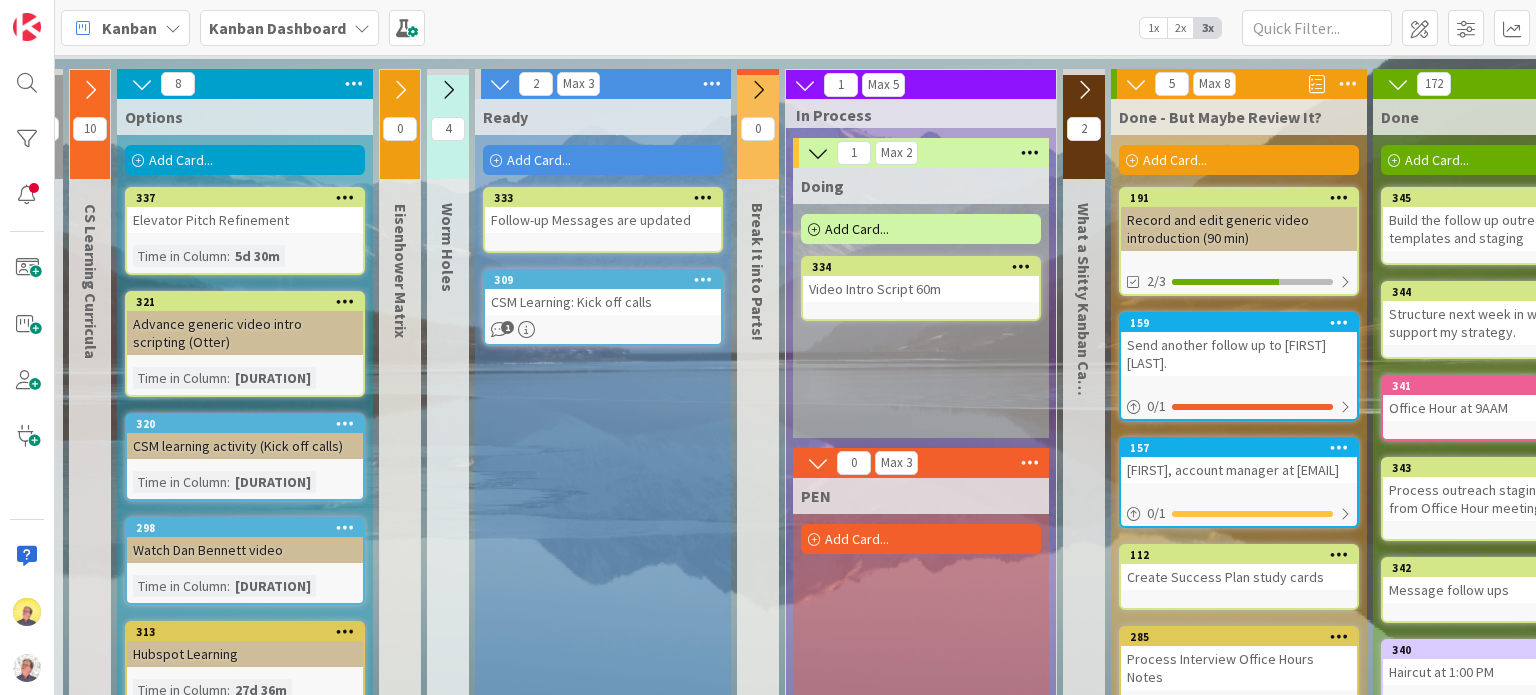 click at bounding box center [1021, 266] 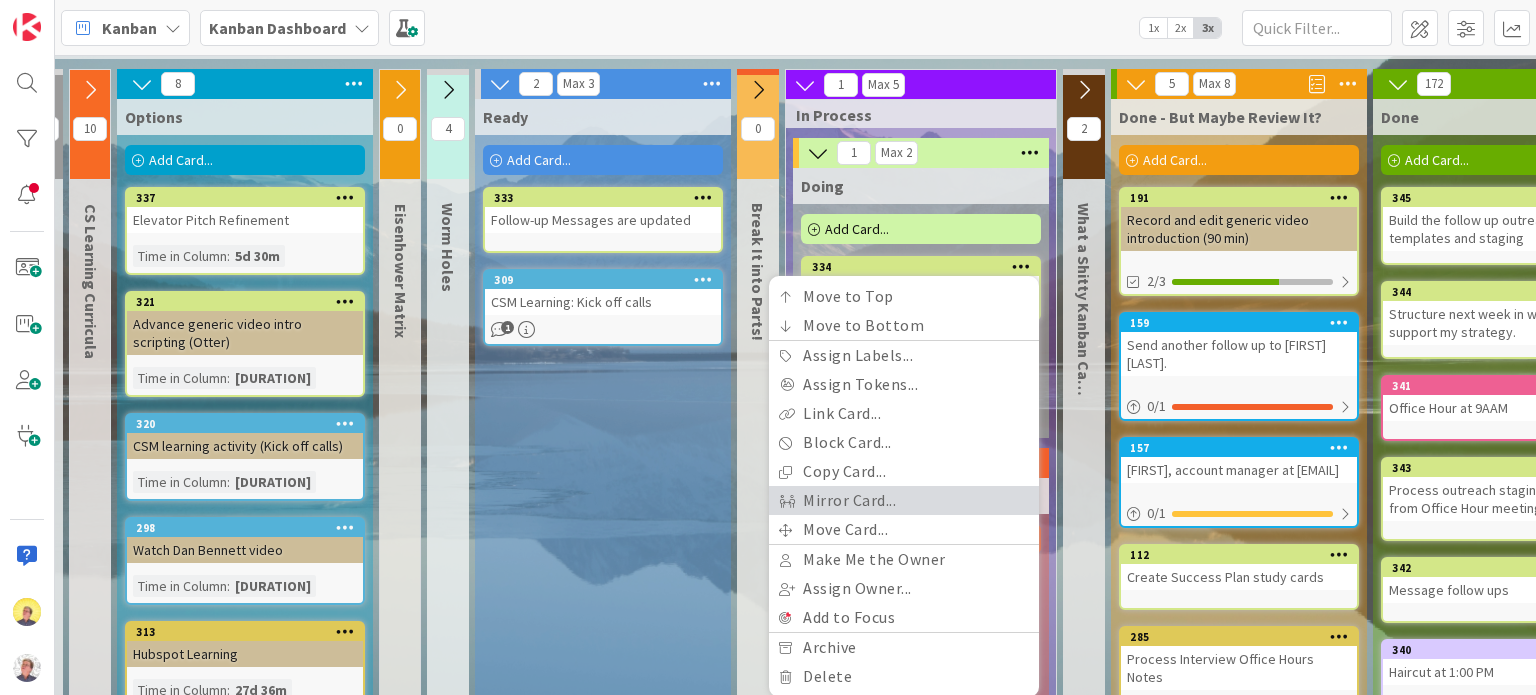 click on "Mirror Card..." at bounding box center (904, 500) 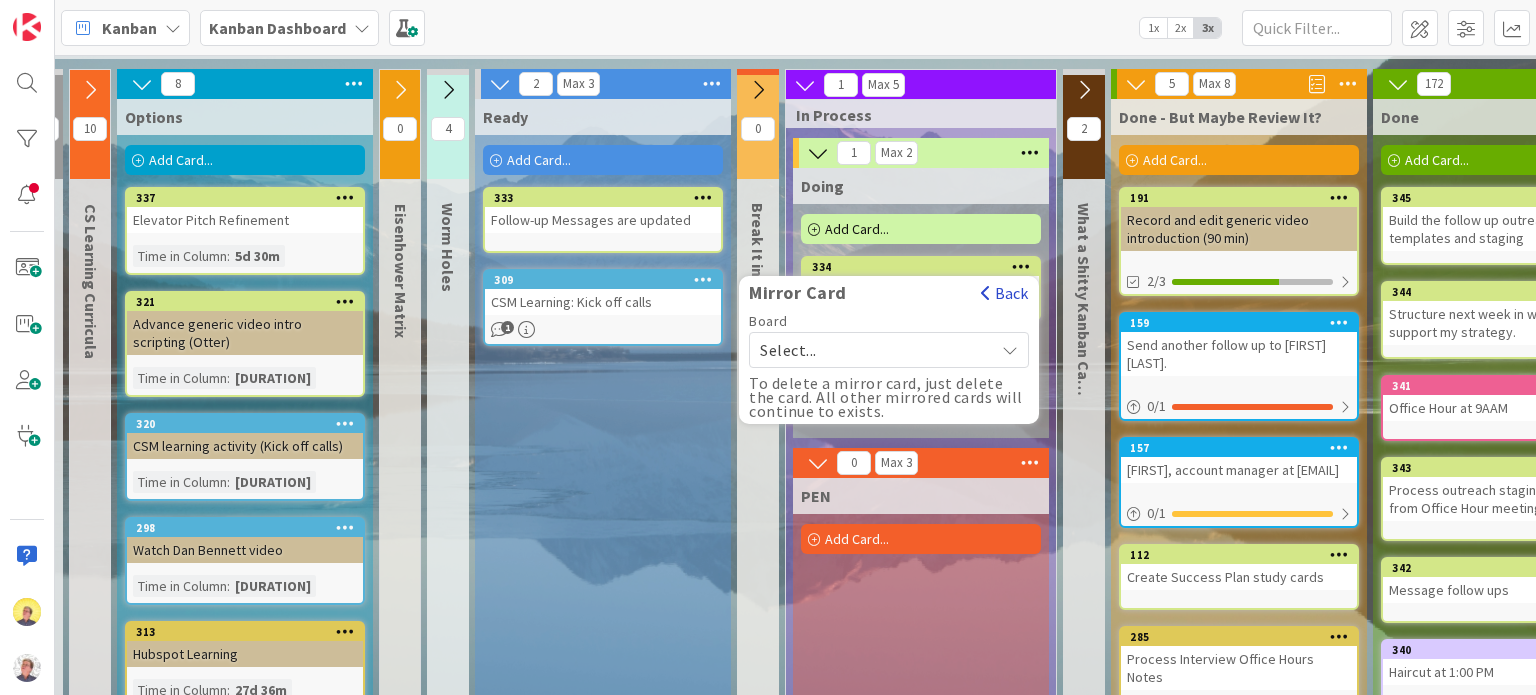 click on "Back" at bounding box center [1004, 293] 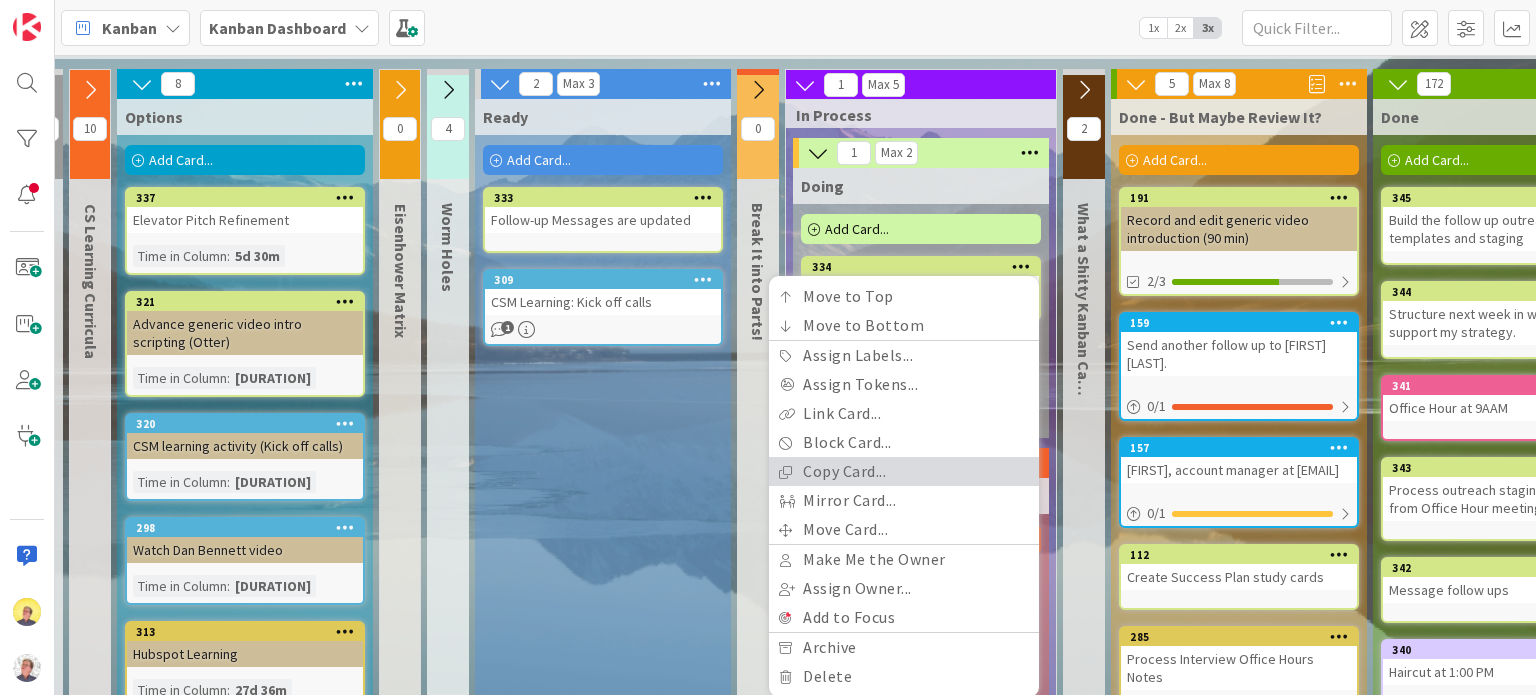 click on "Copy Card..." at bounding box center (904, 471) 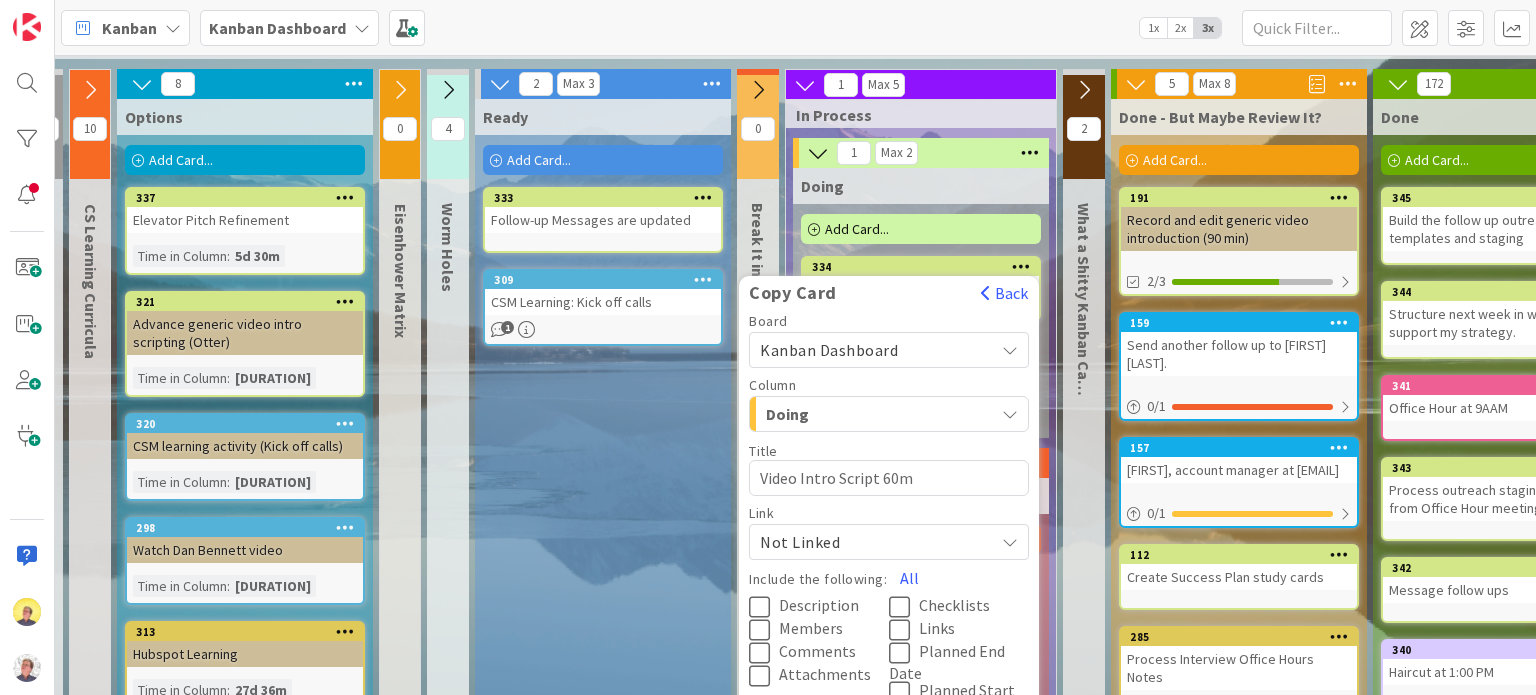 click on "Doing" at bounding box center (877, 414) 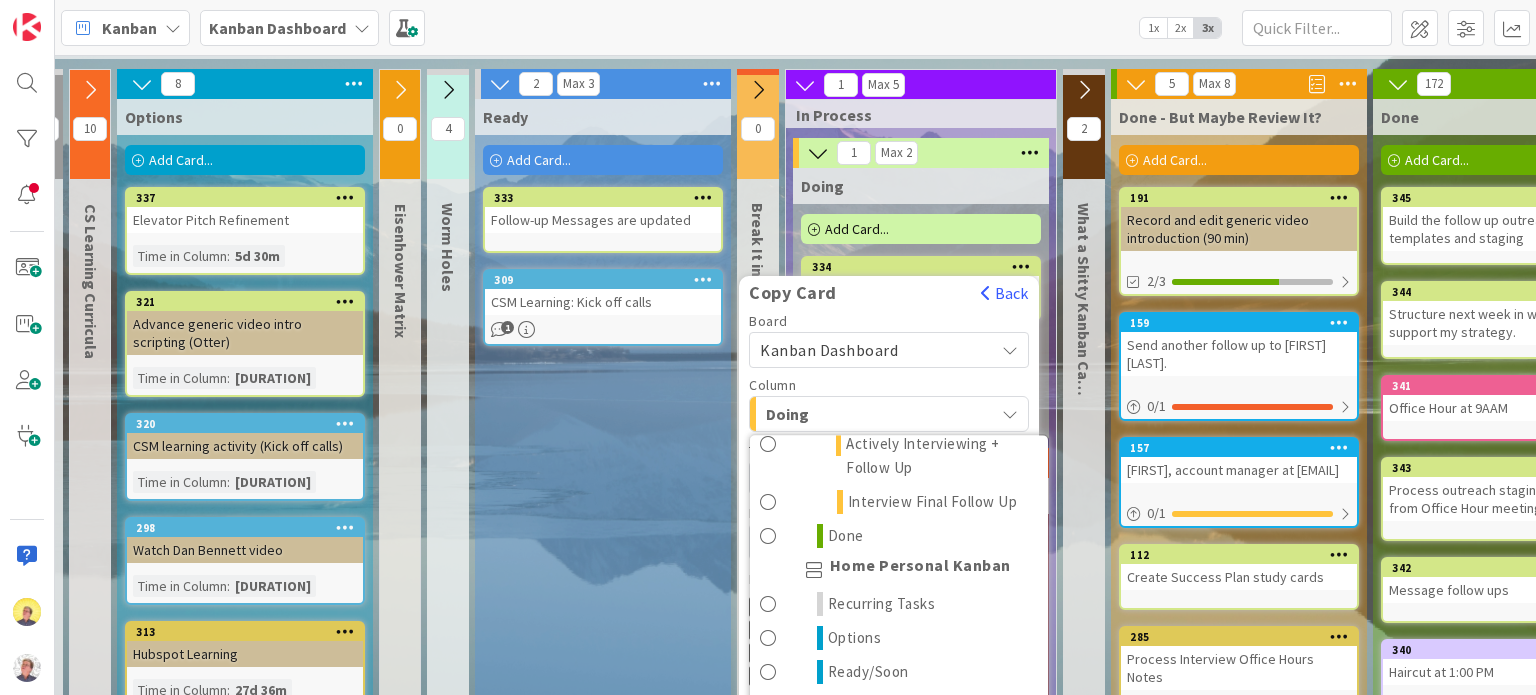 scroll, scrollTop: 2209, scrollLeft: 0, axis: vertical 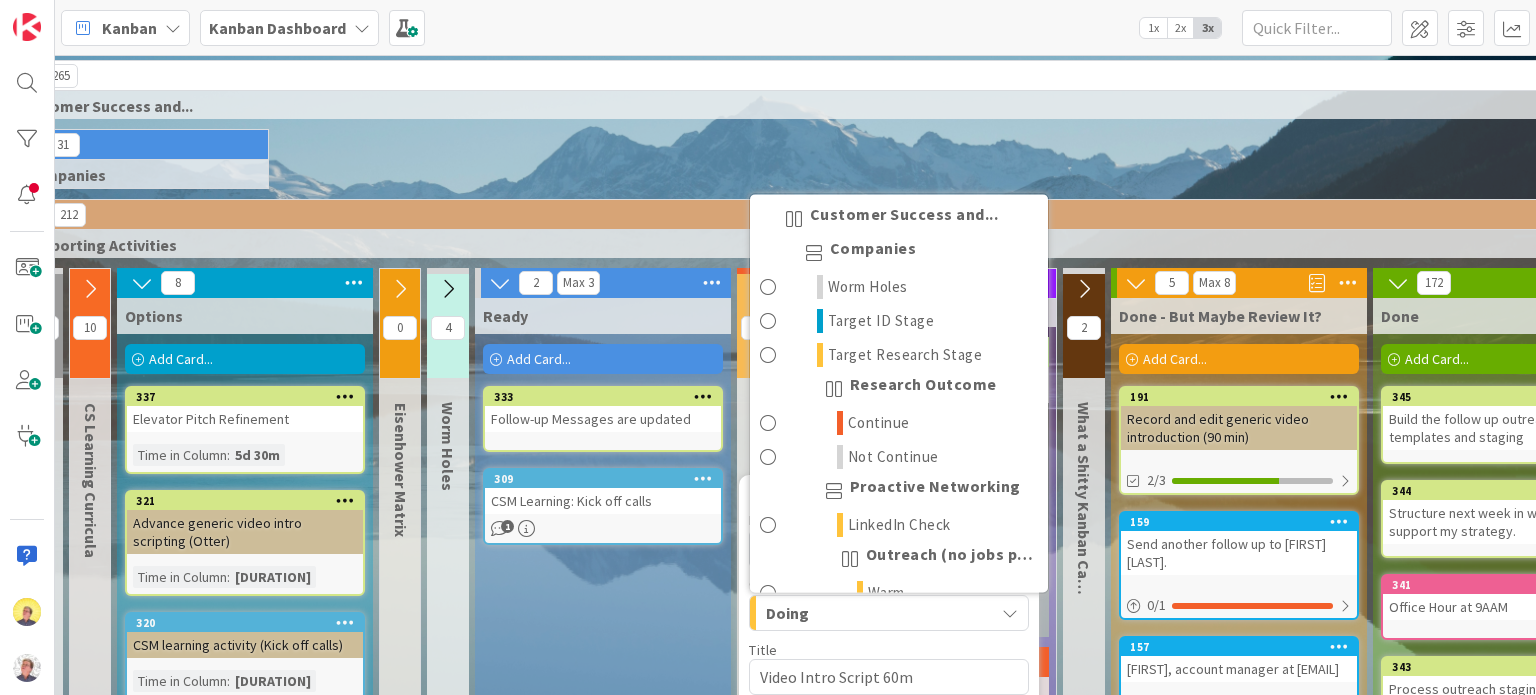click at bounding box center (794, 219) 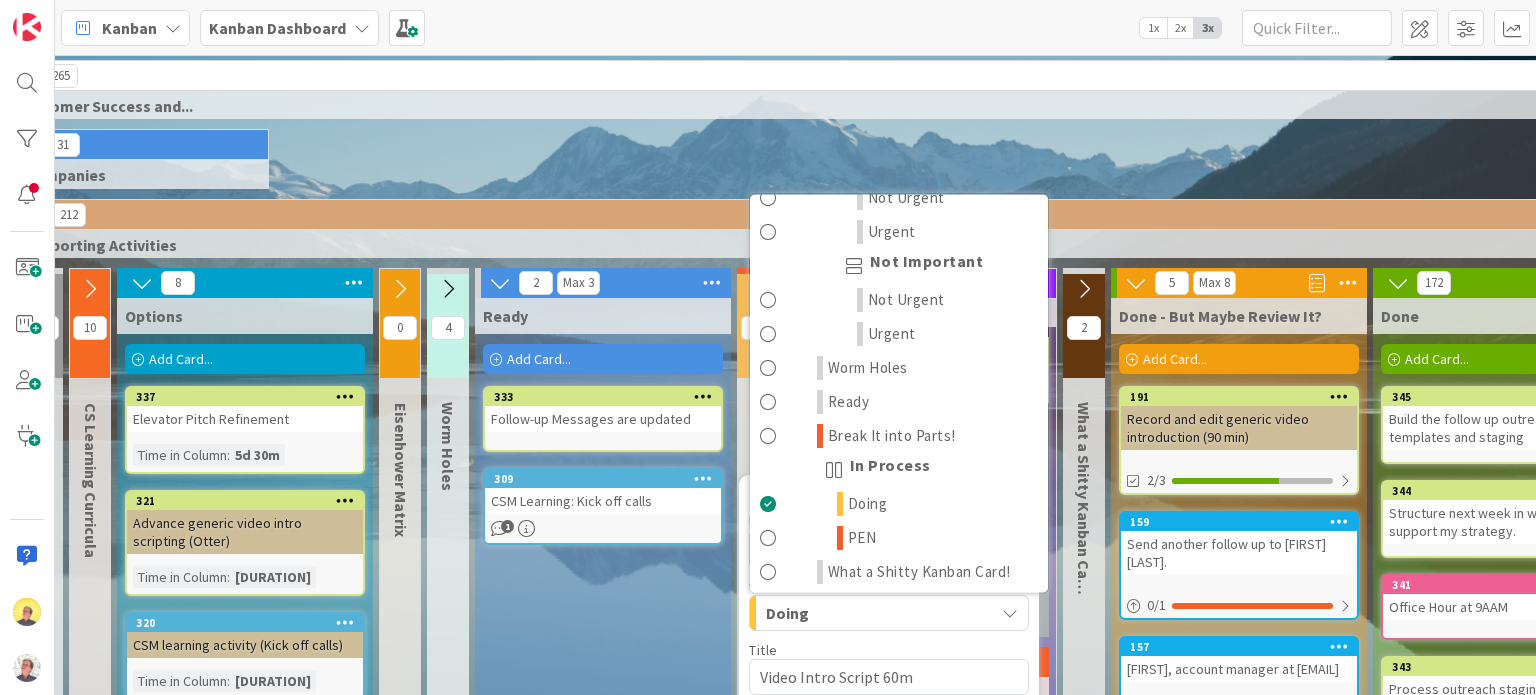 scroll, scrollTop: 1100, scrollLeft: 0, axis: vertical 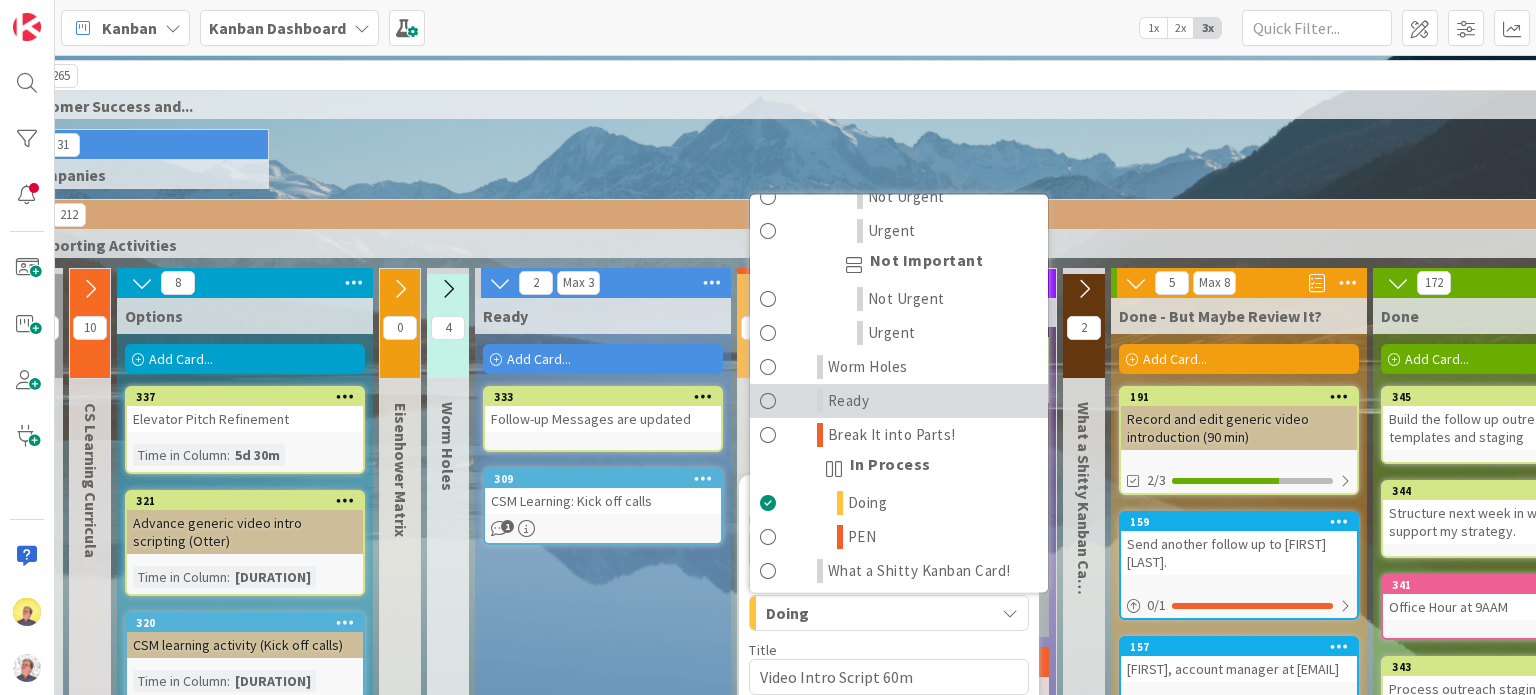 click on "Ready" at bounding box center [849, 401] 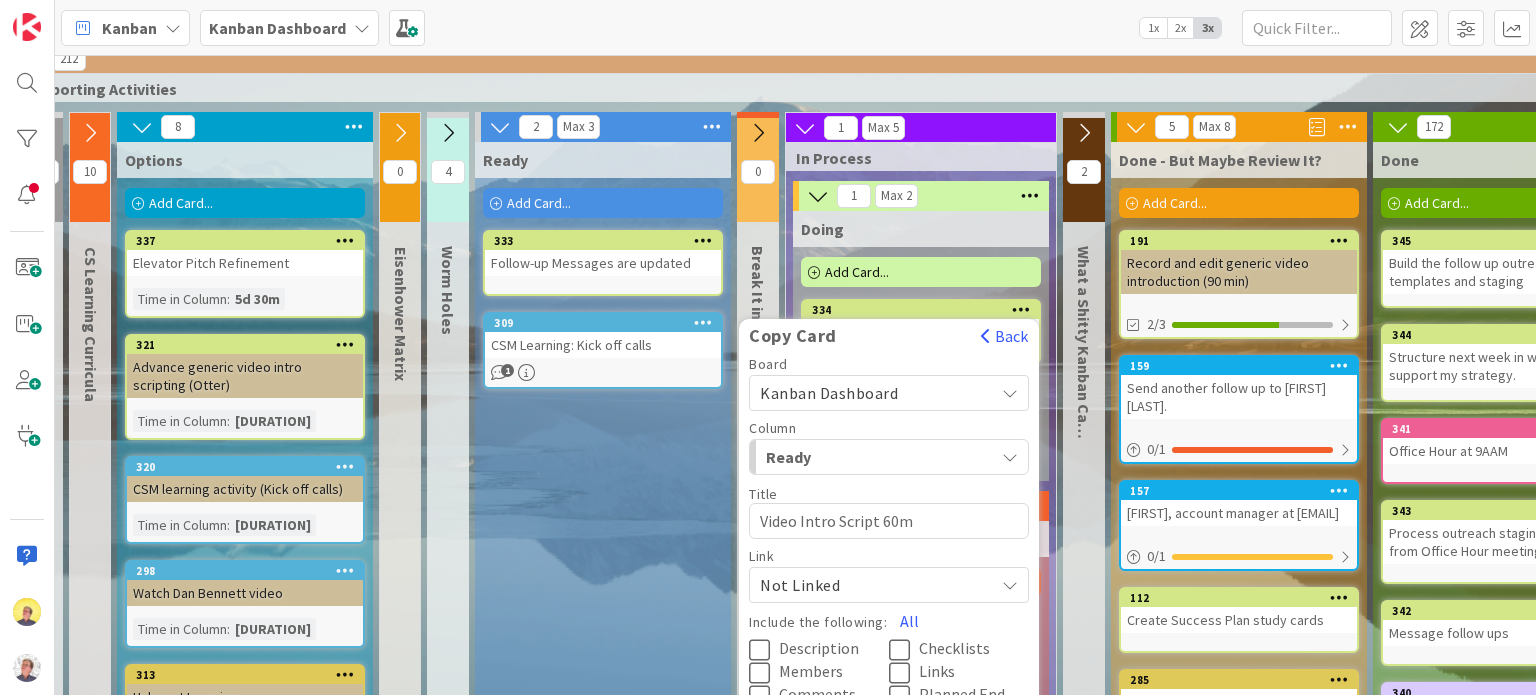 scroll, scrollTop: 400, scrollLeft: 57, axis: both 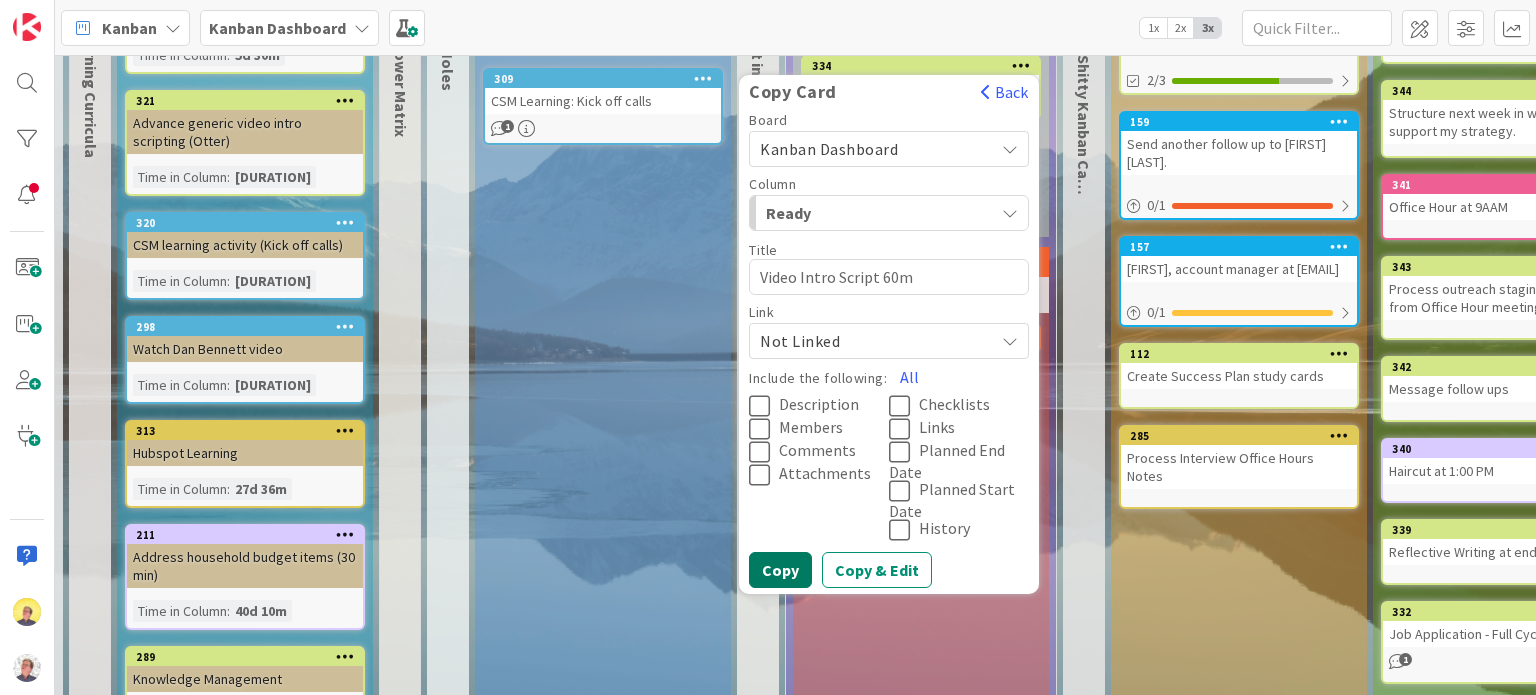click on "Copy" at bounding box center (780, 570) 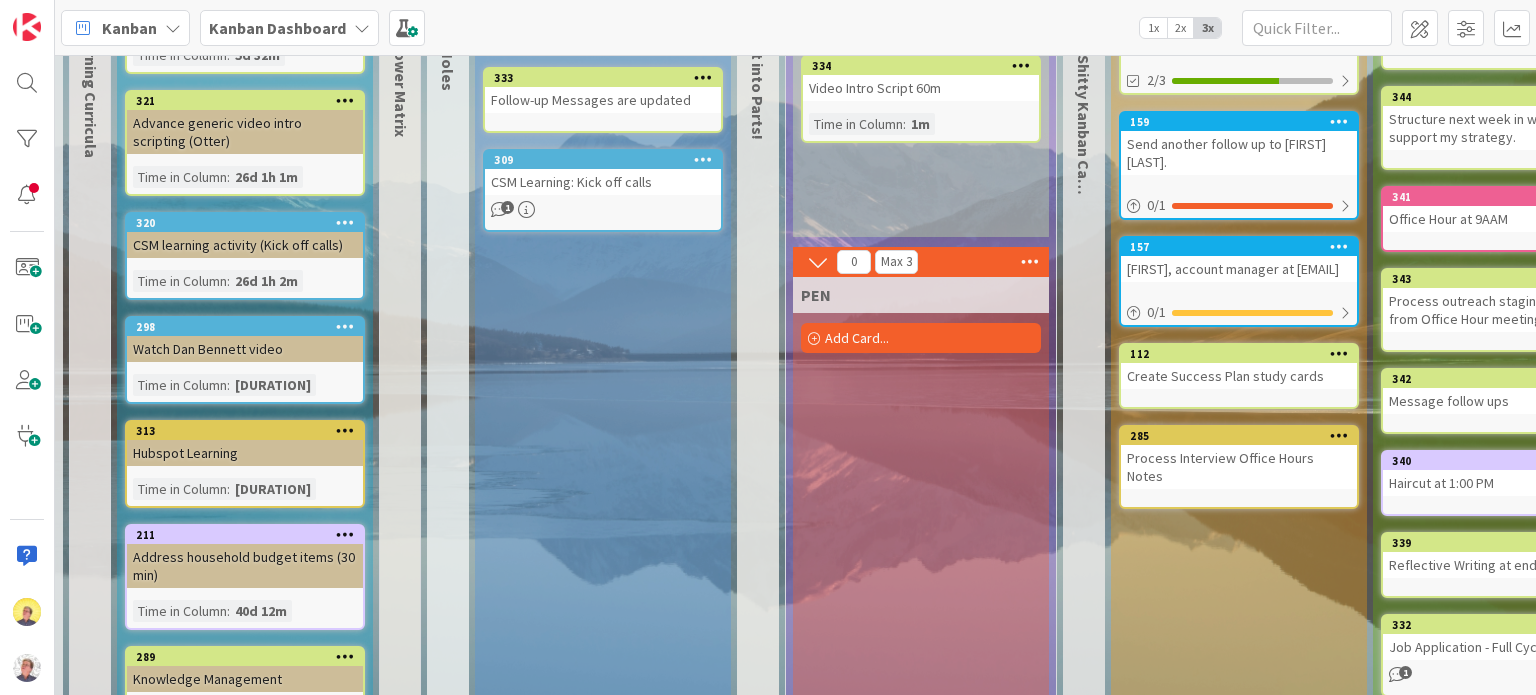 click on "Ready Add Card... 346 Video Intro Script 60m 333 Follow-up Messages are updated 309 CSM Learning: Kick off calls 1" at bounding box center [603, 420] 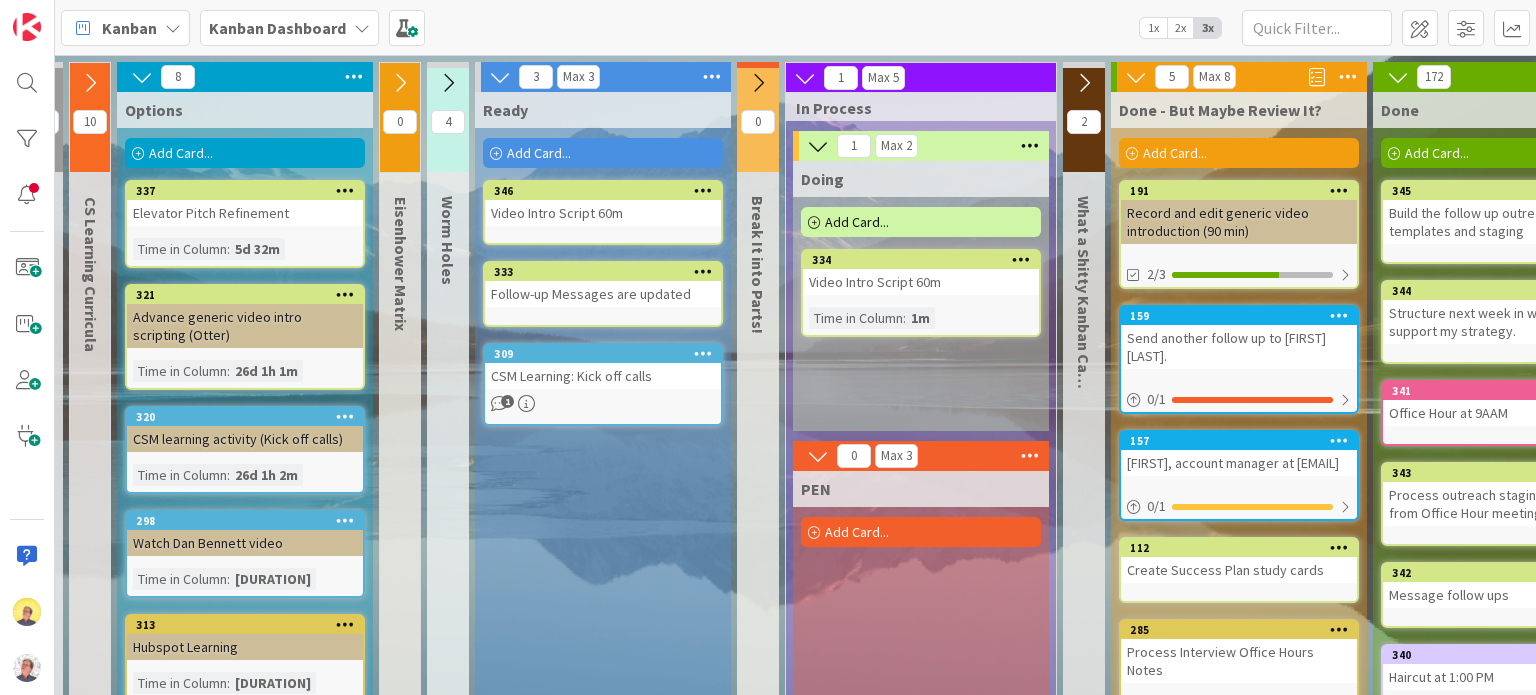 scroll, scrollTop: 100, scrollLeft: 57, axis: both 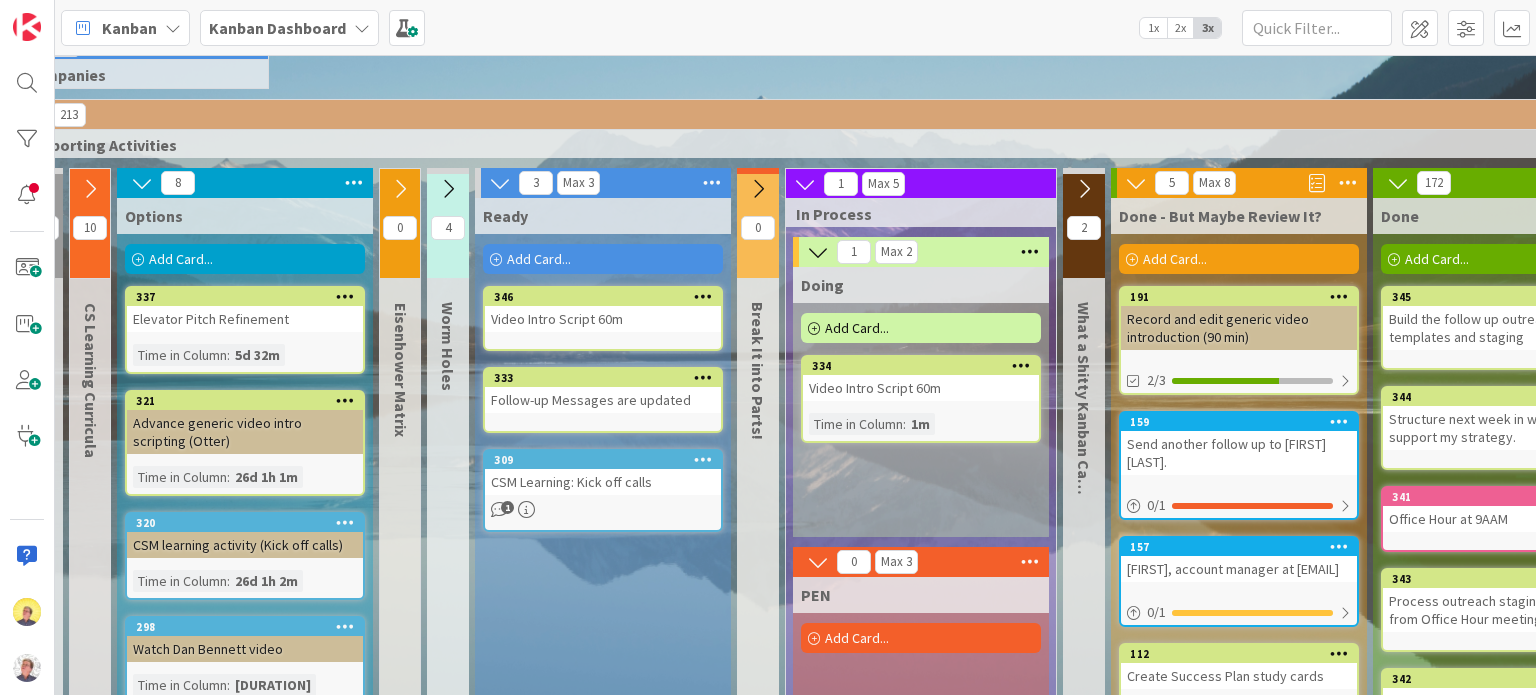 click on "Add Card..." at bounding box center (181, 259) 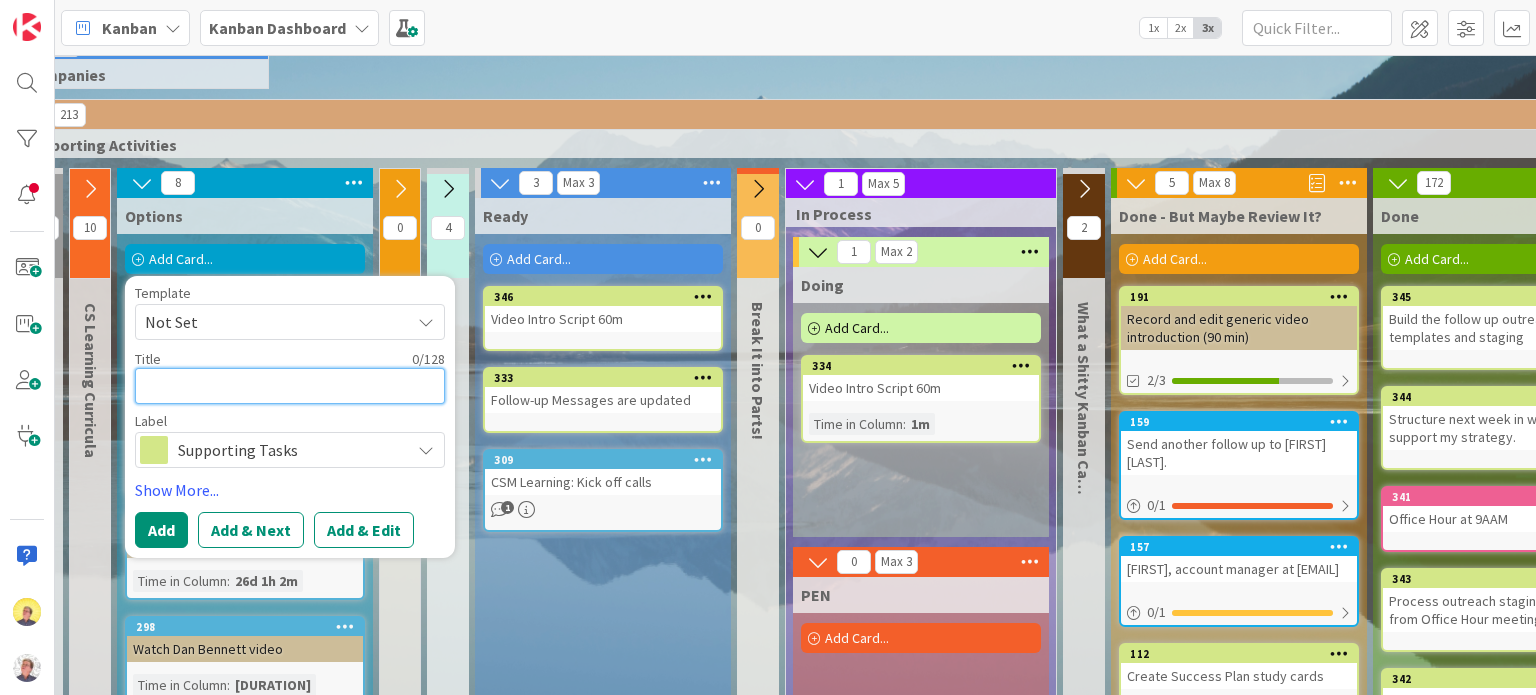 type on "x" 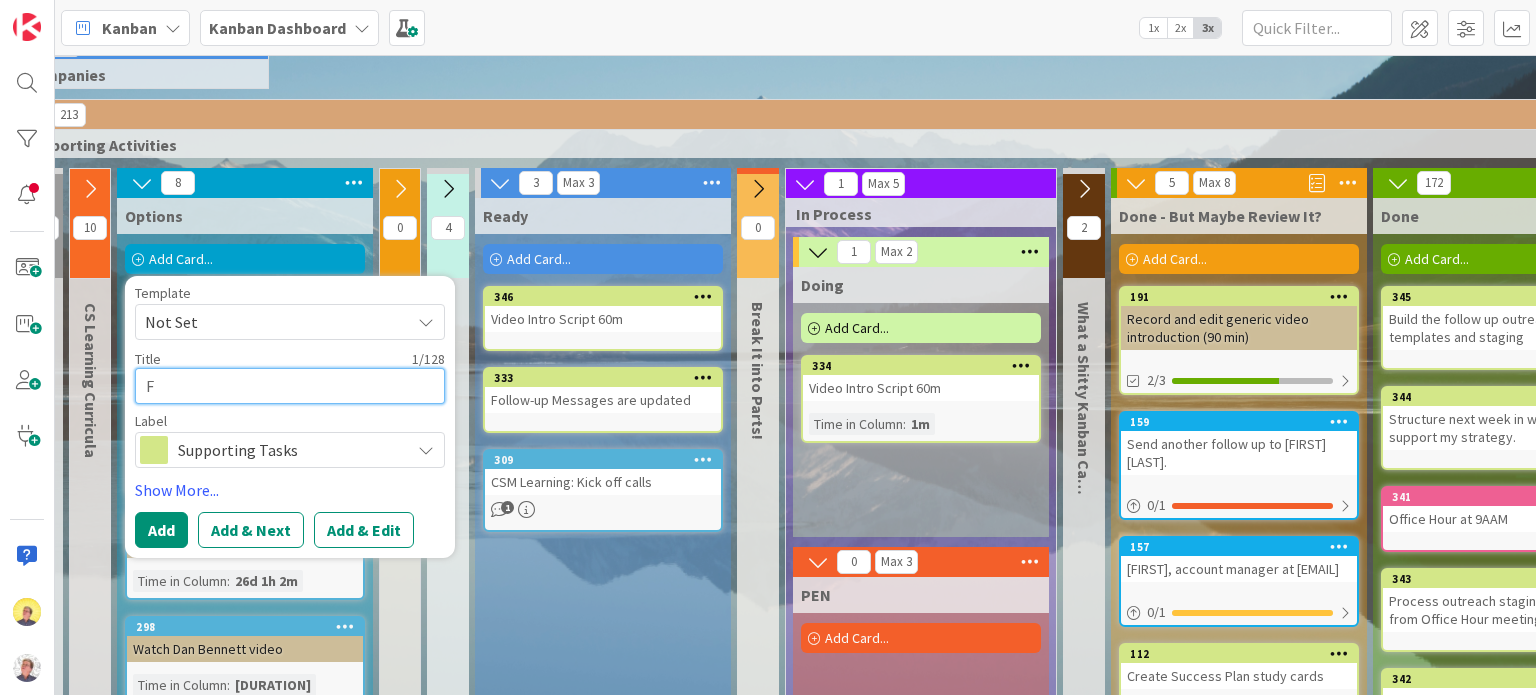 type on "x" 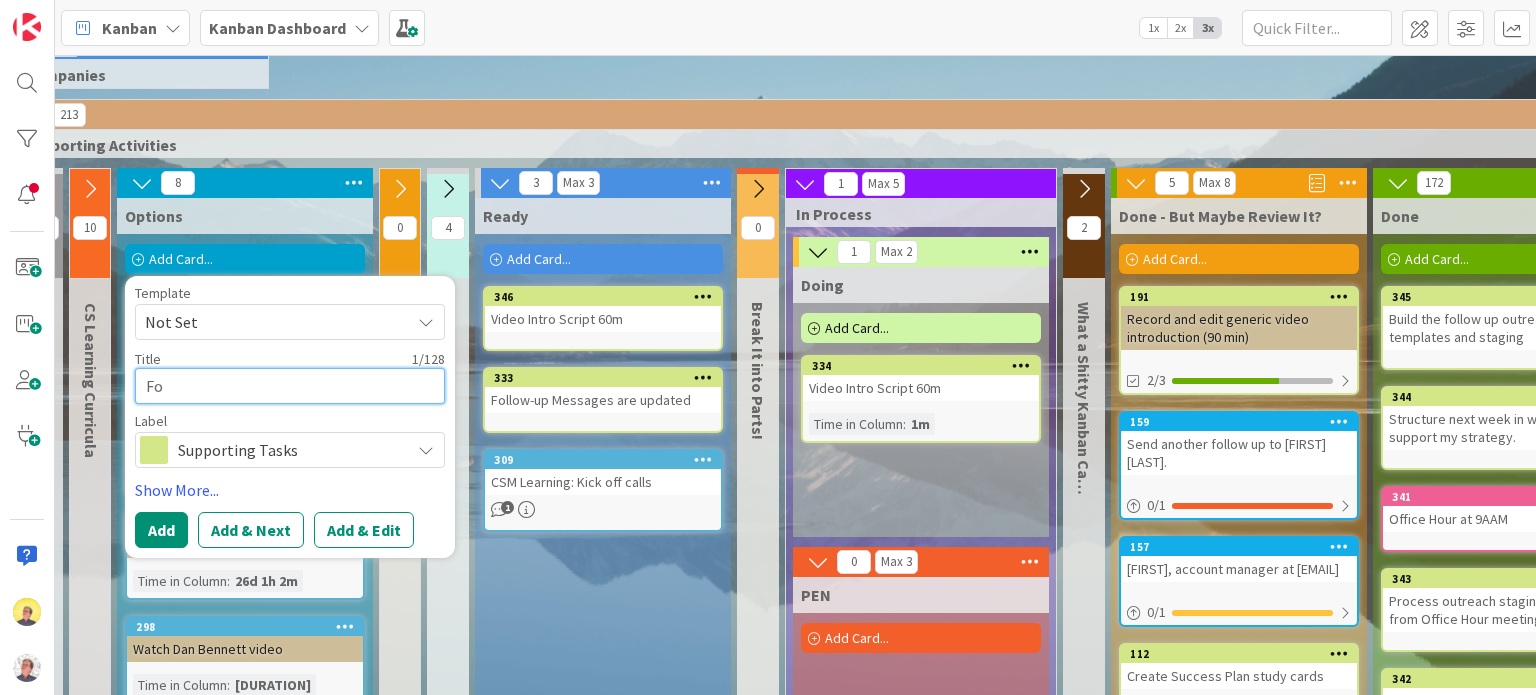 type on "x" 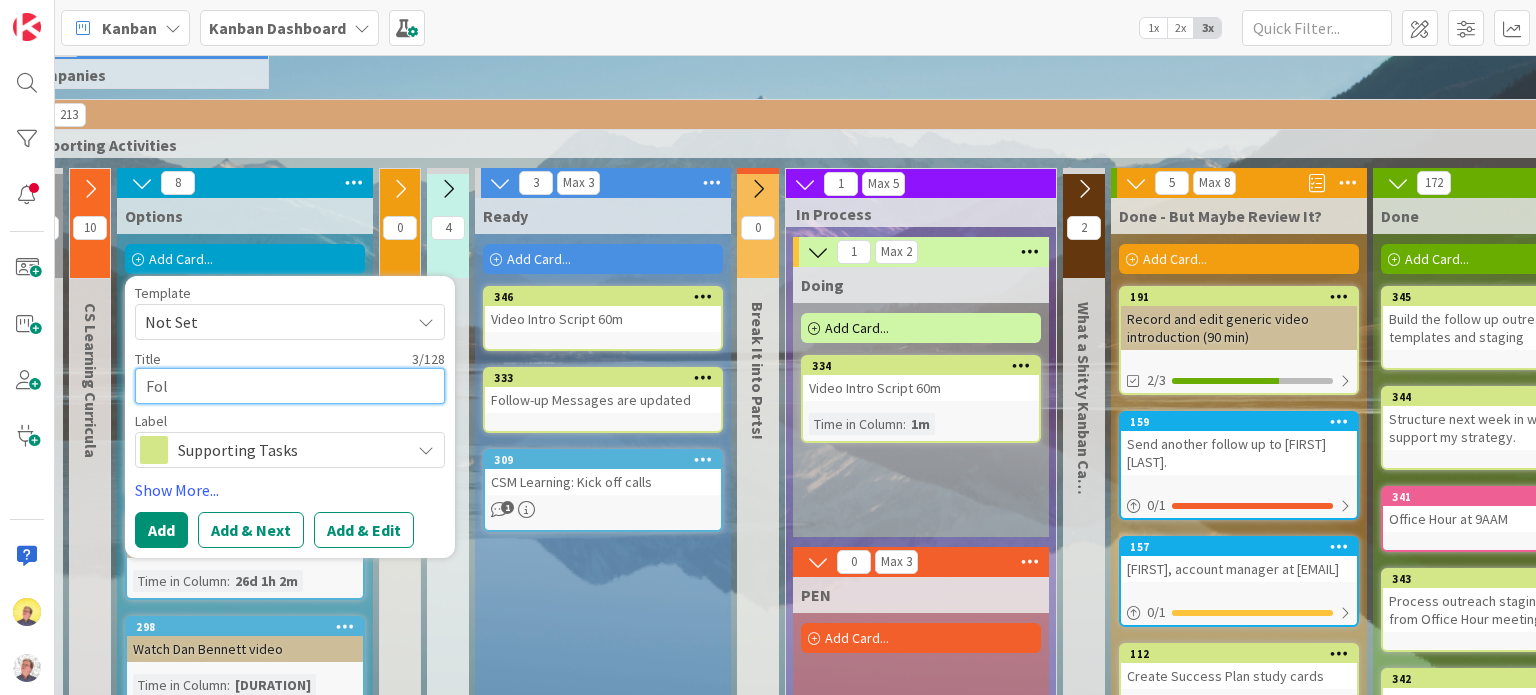 type on "x" 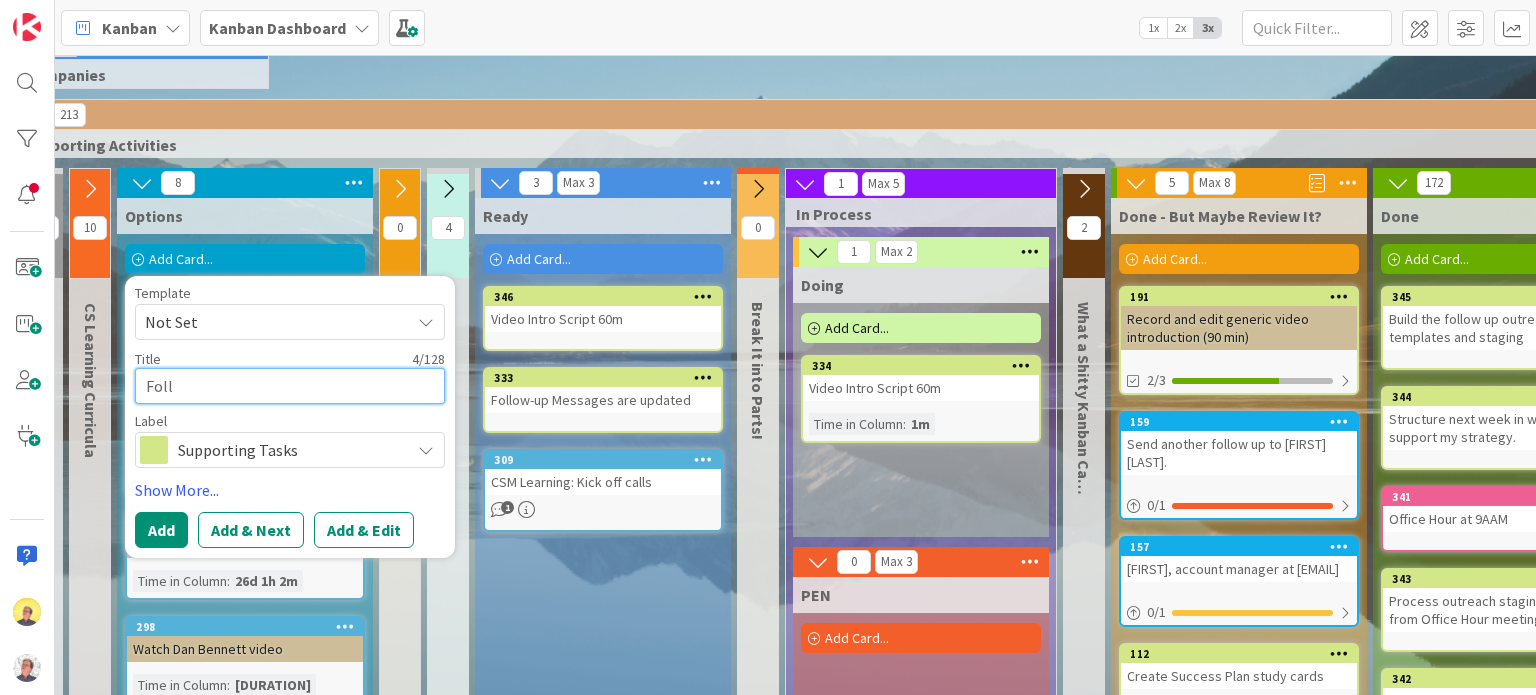 type on "x" 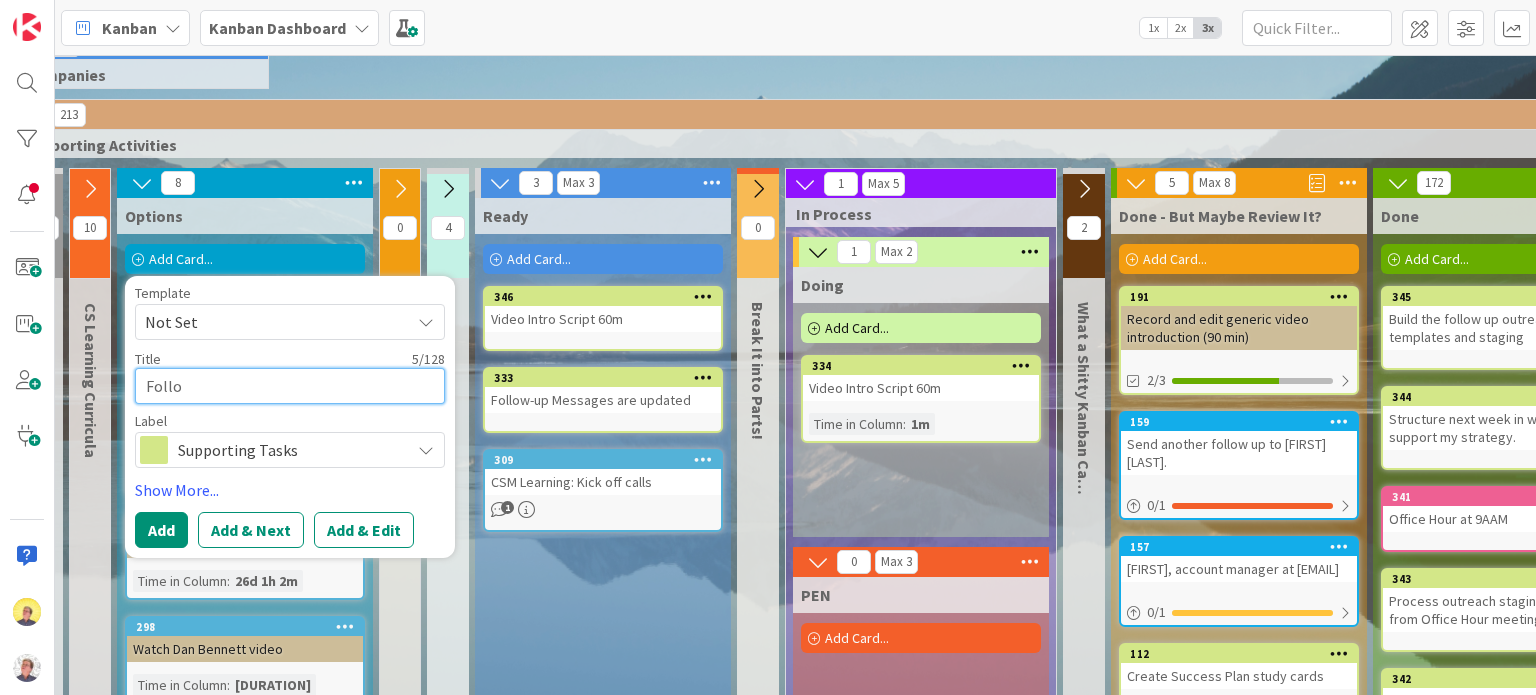 type on "x" 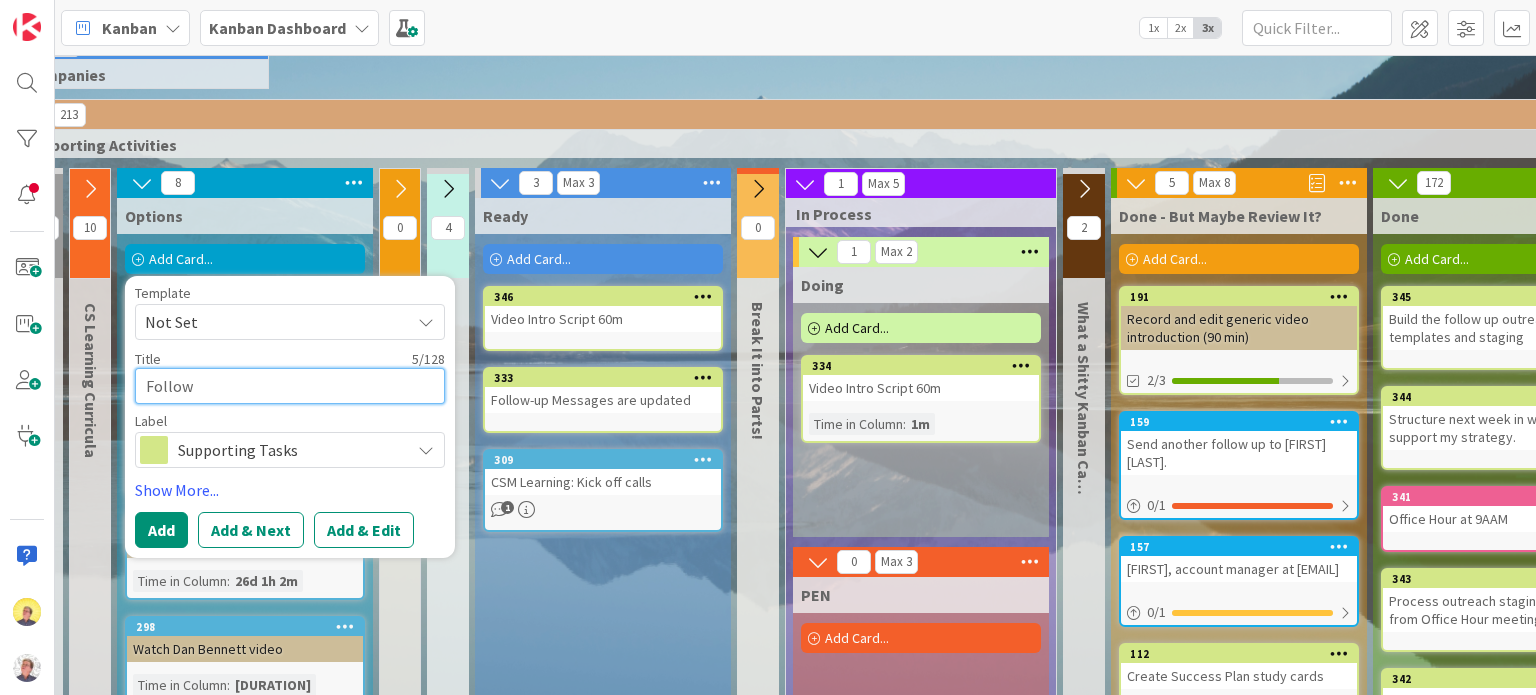type on "x" 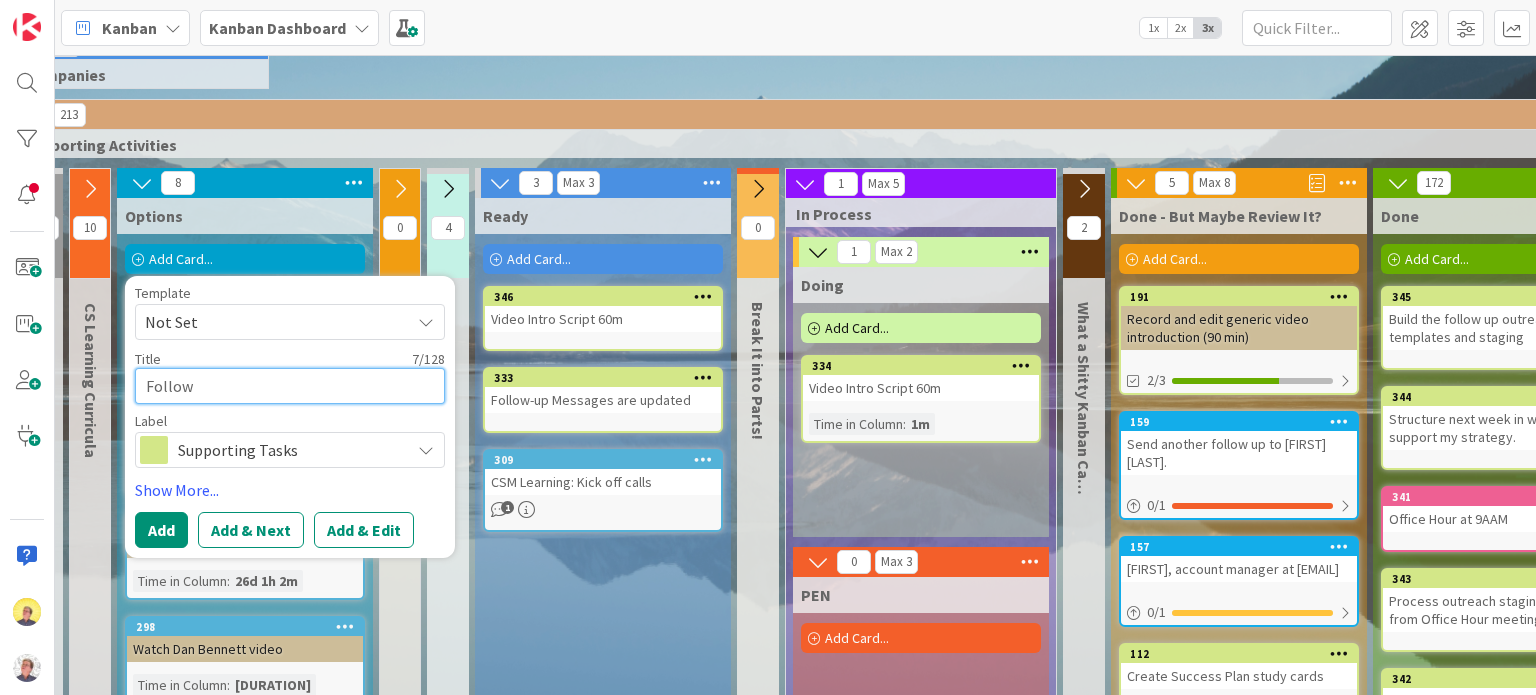 type on "Follow u" 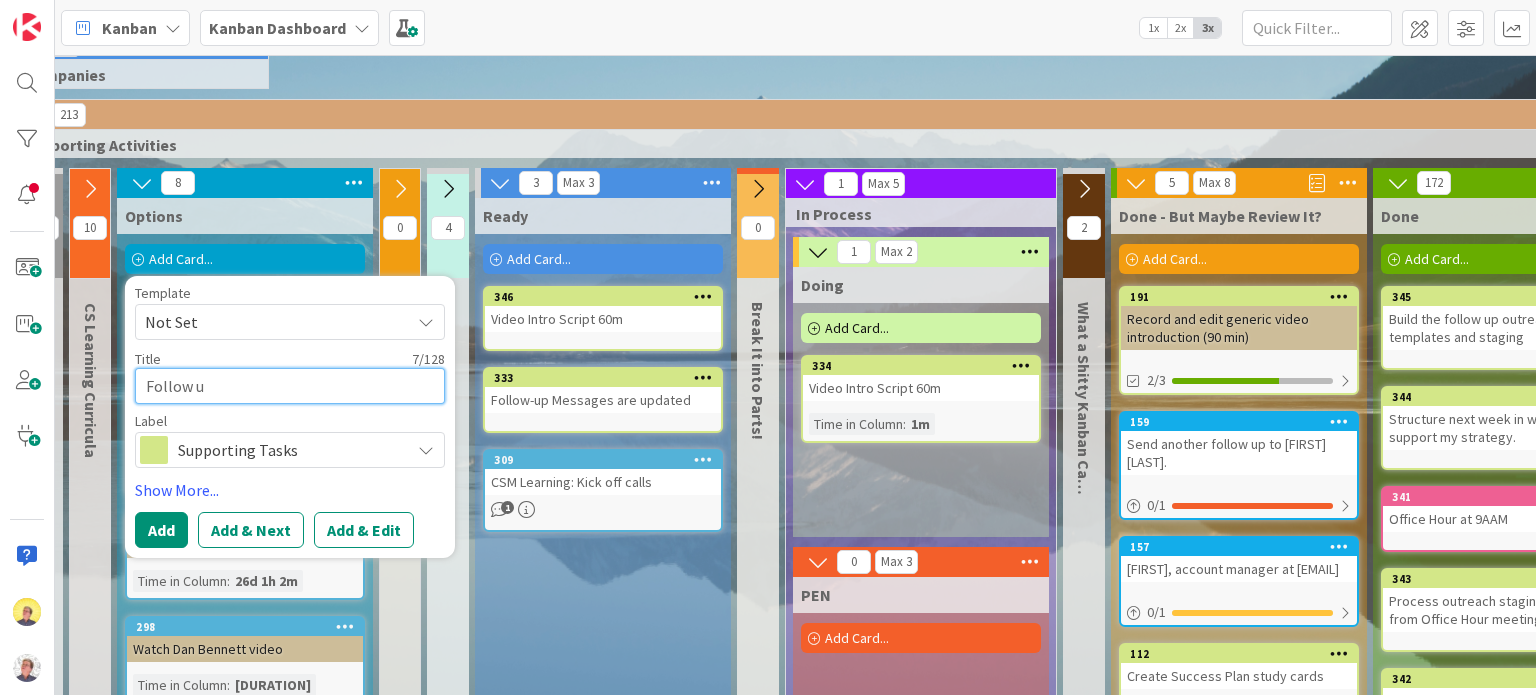 type on "x" 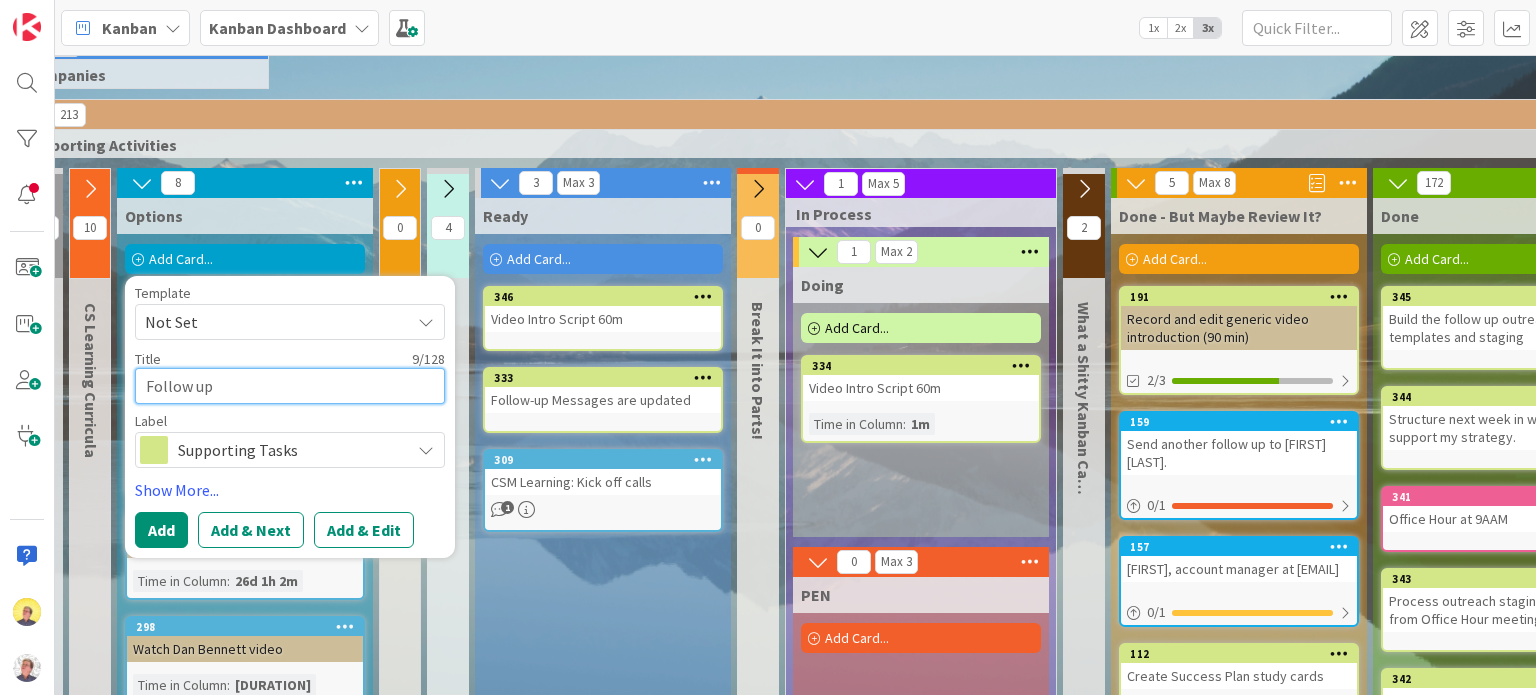 type on "x" 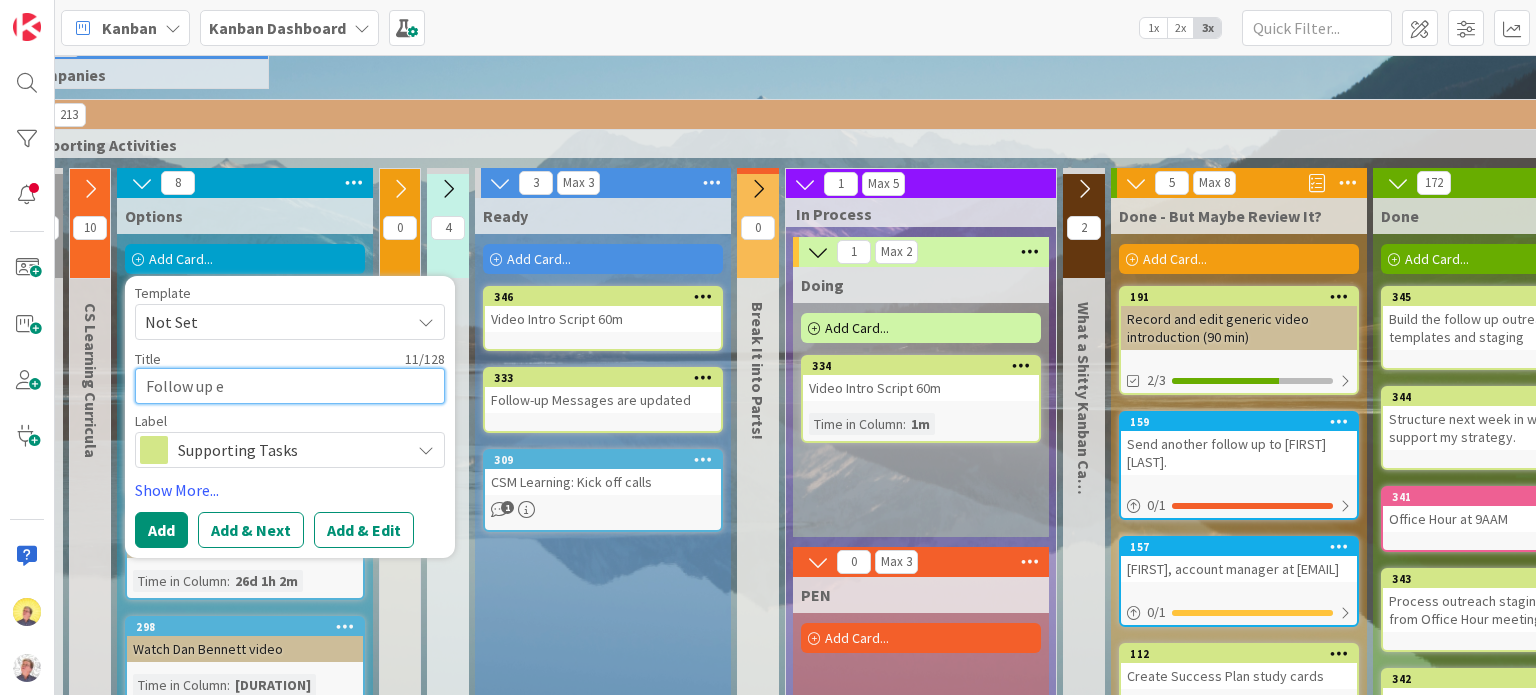 type on "x" 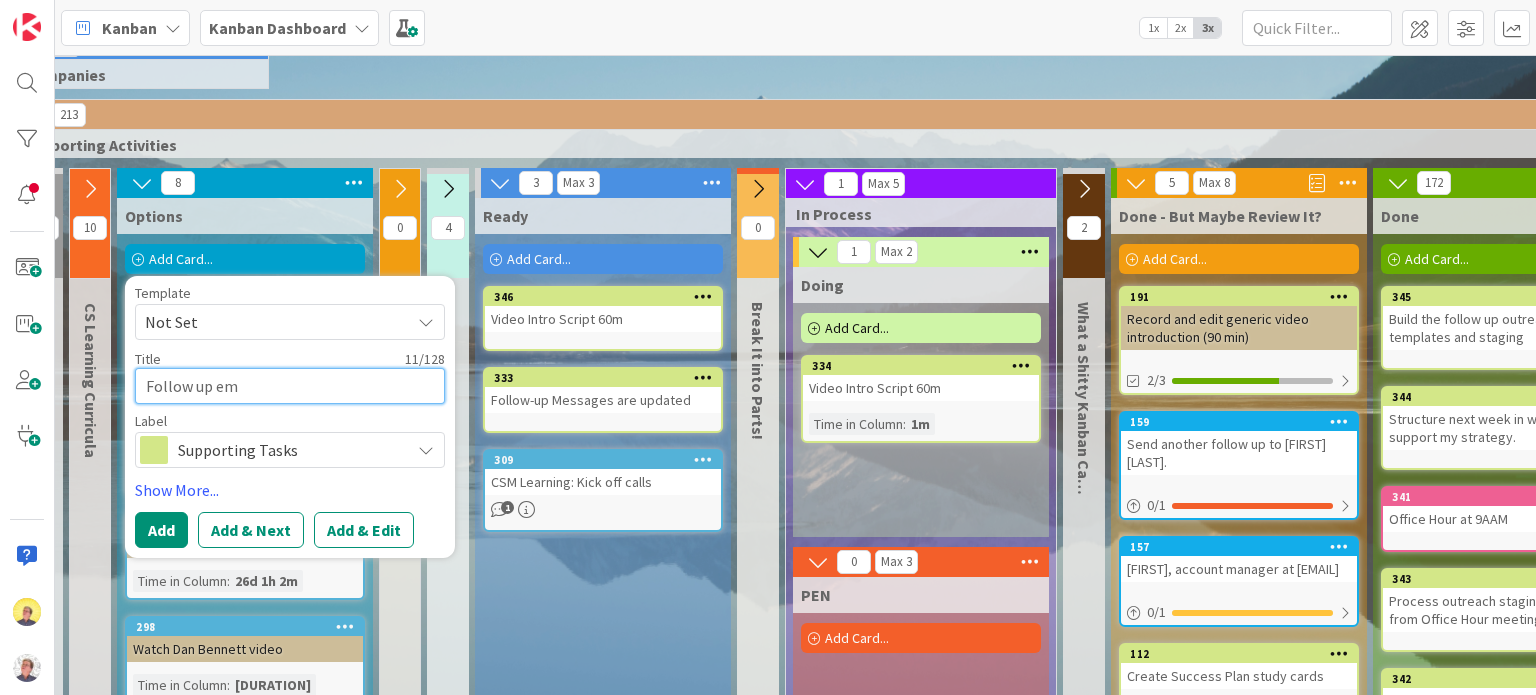 type on "x" 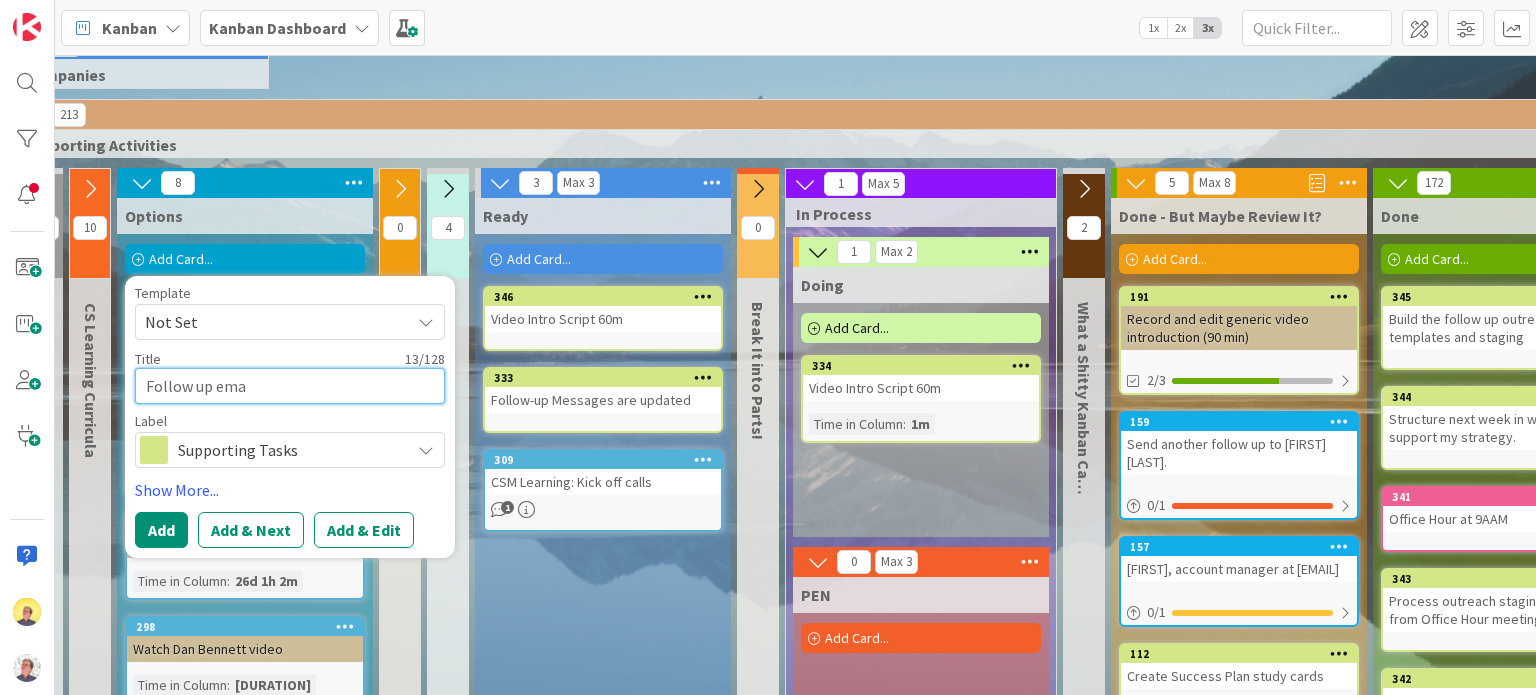 type on "x" 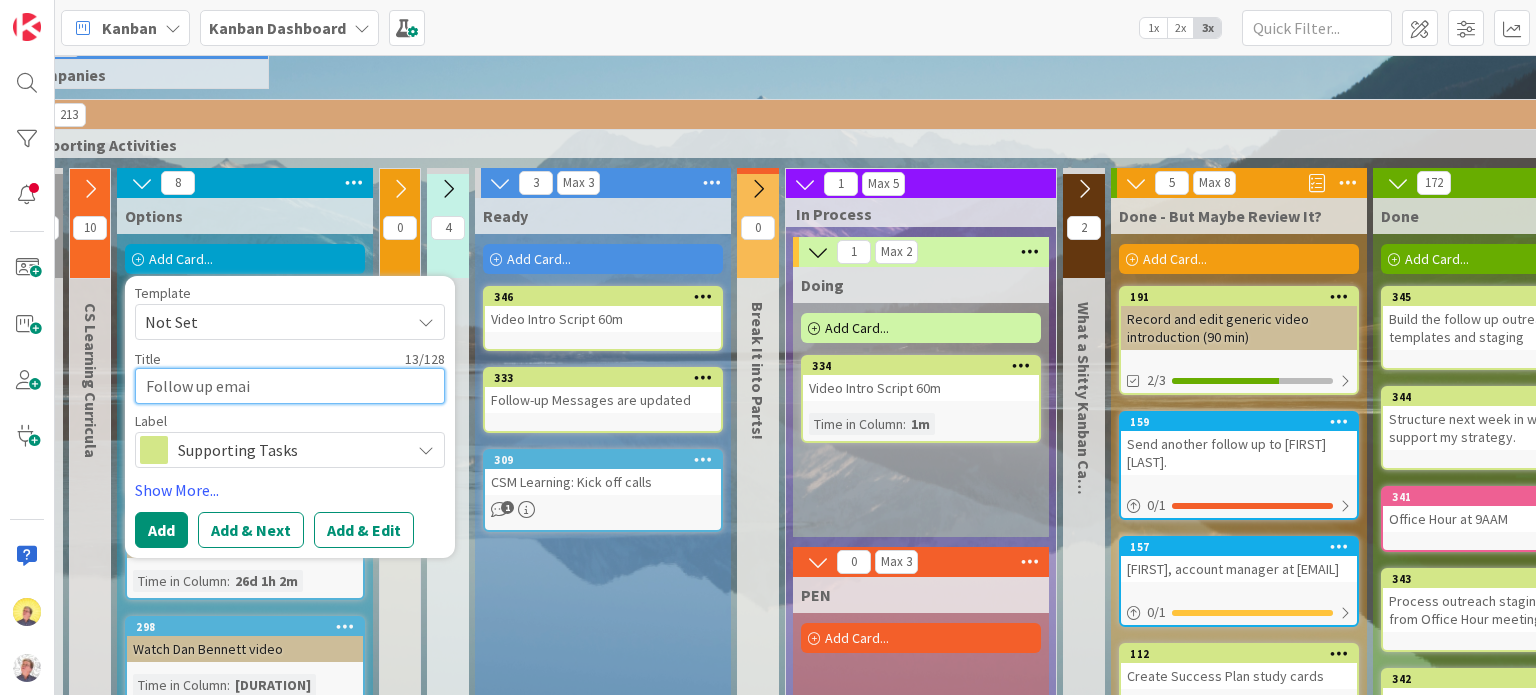 type on "x" 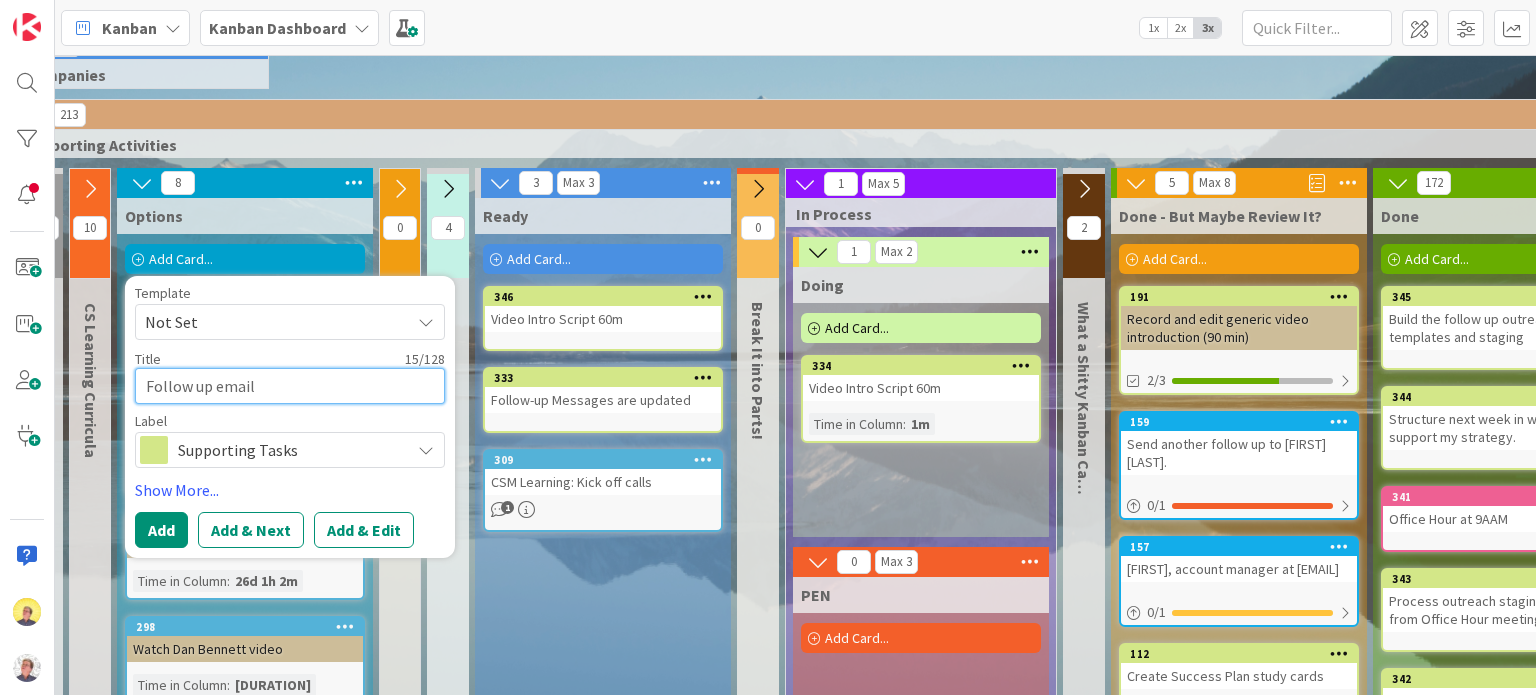 type on "x" 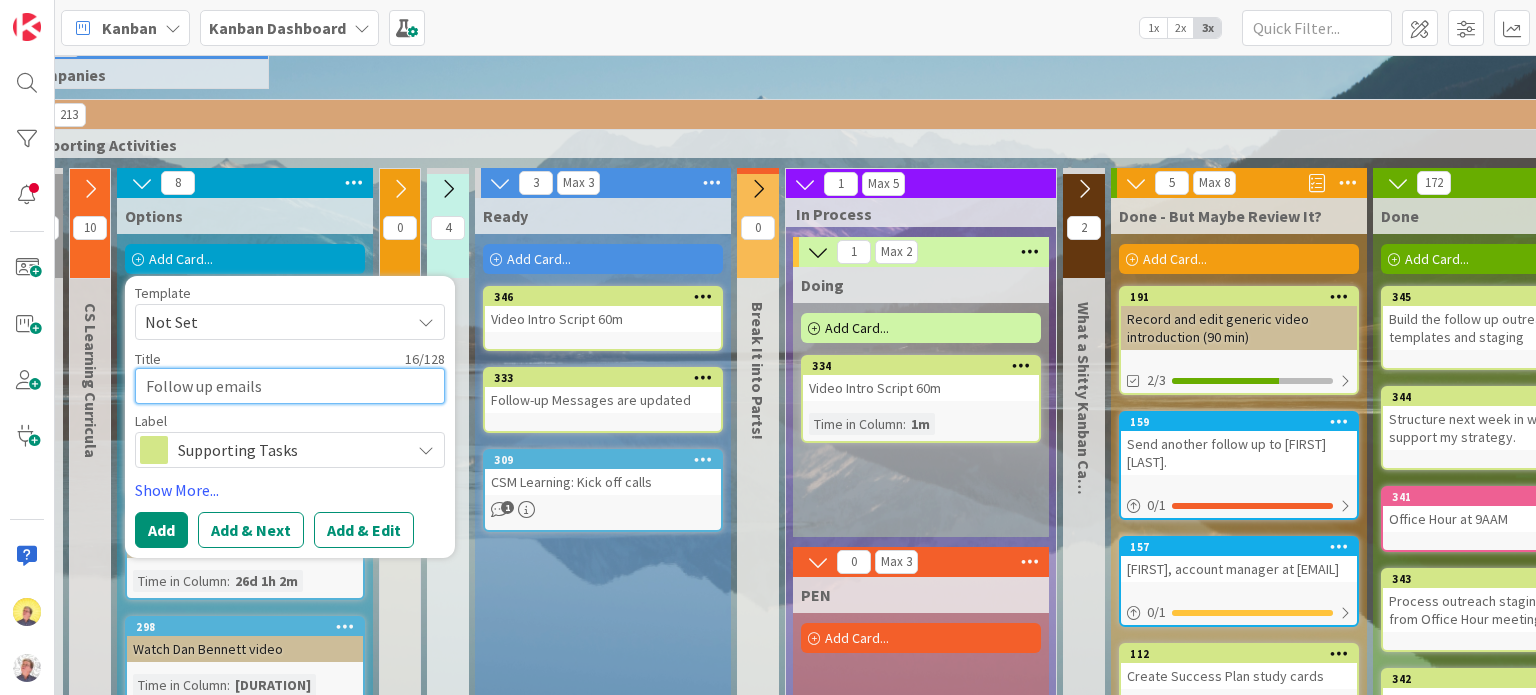 type on "x" 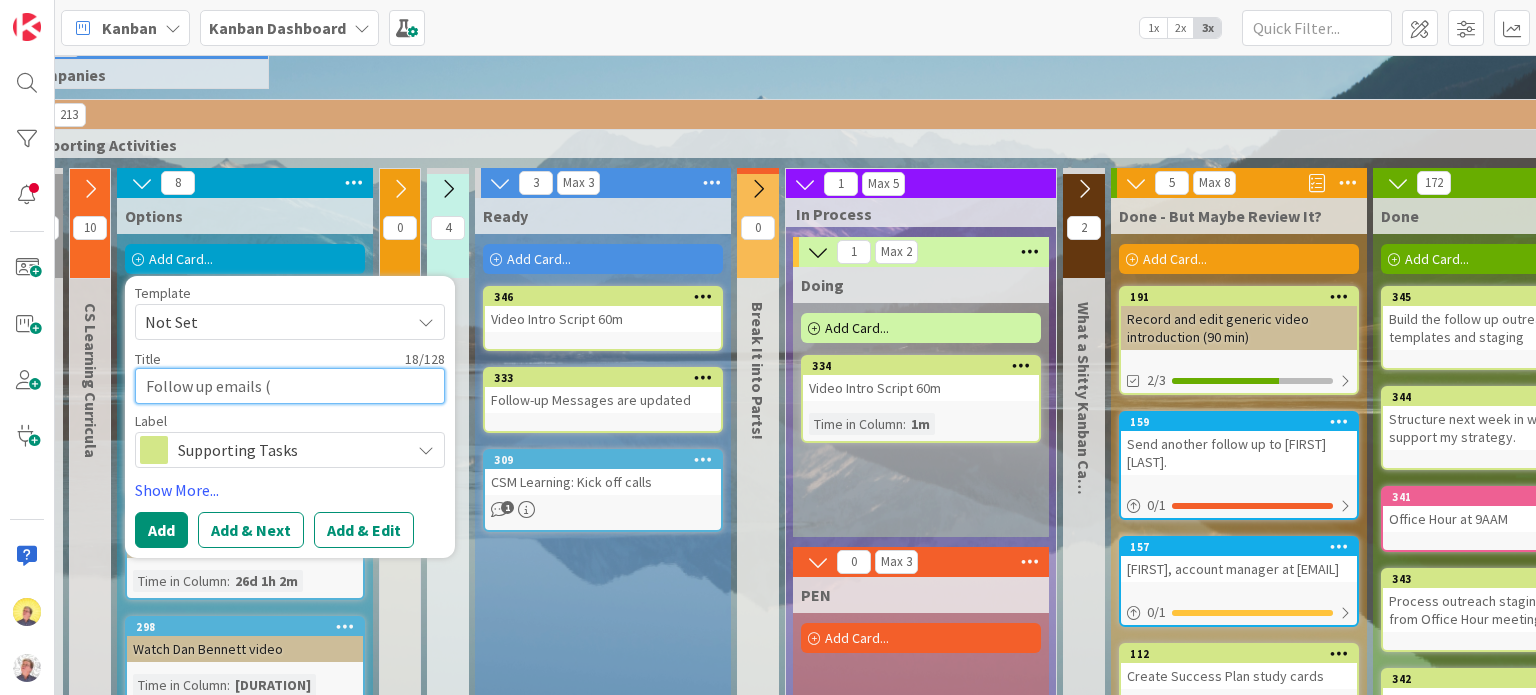 type on "x" 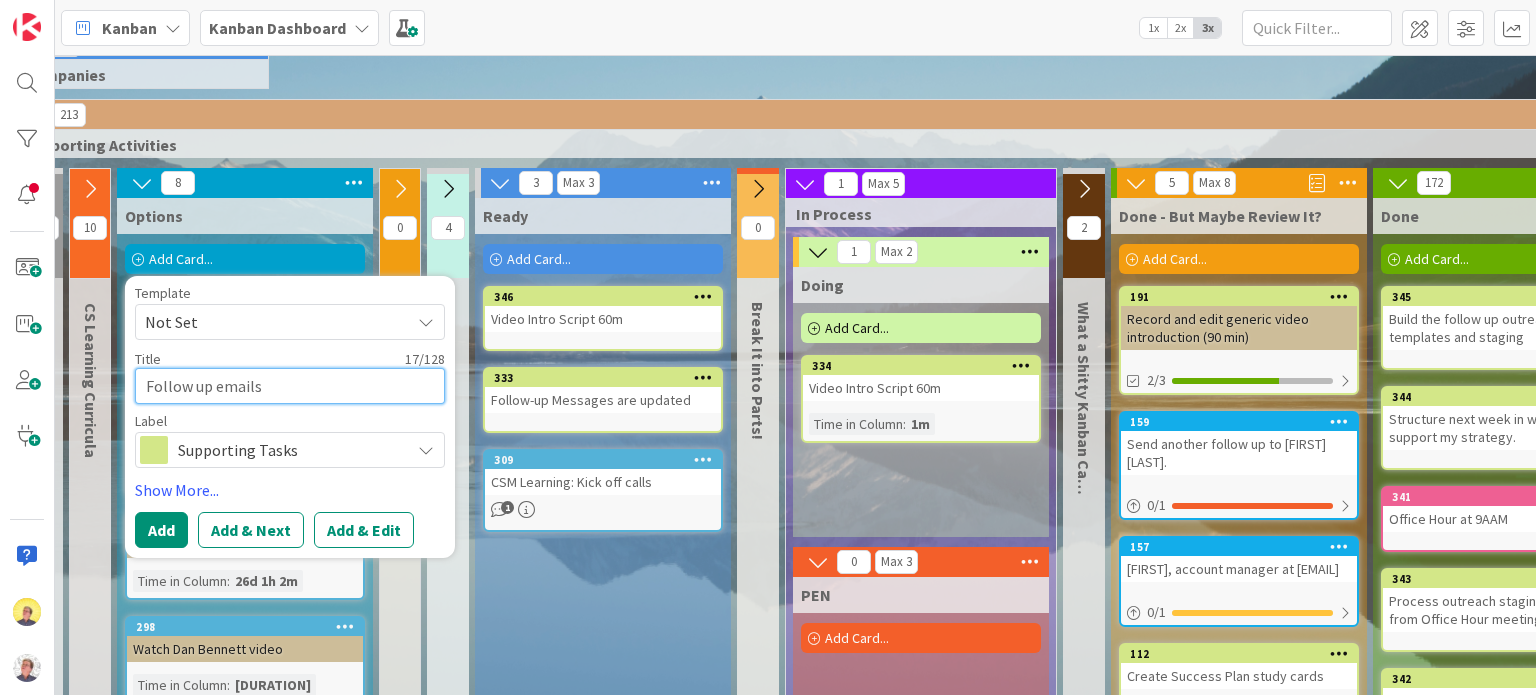 type on "x" 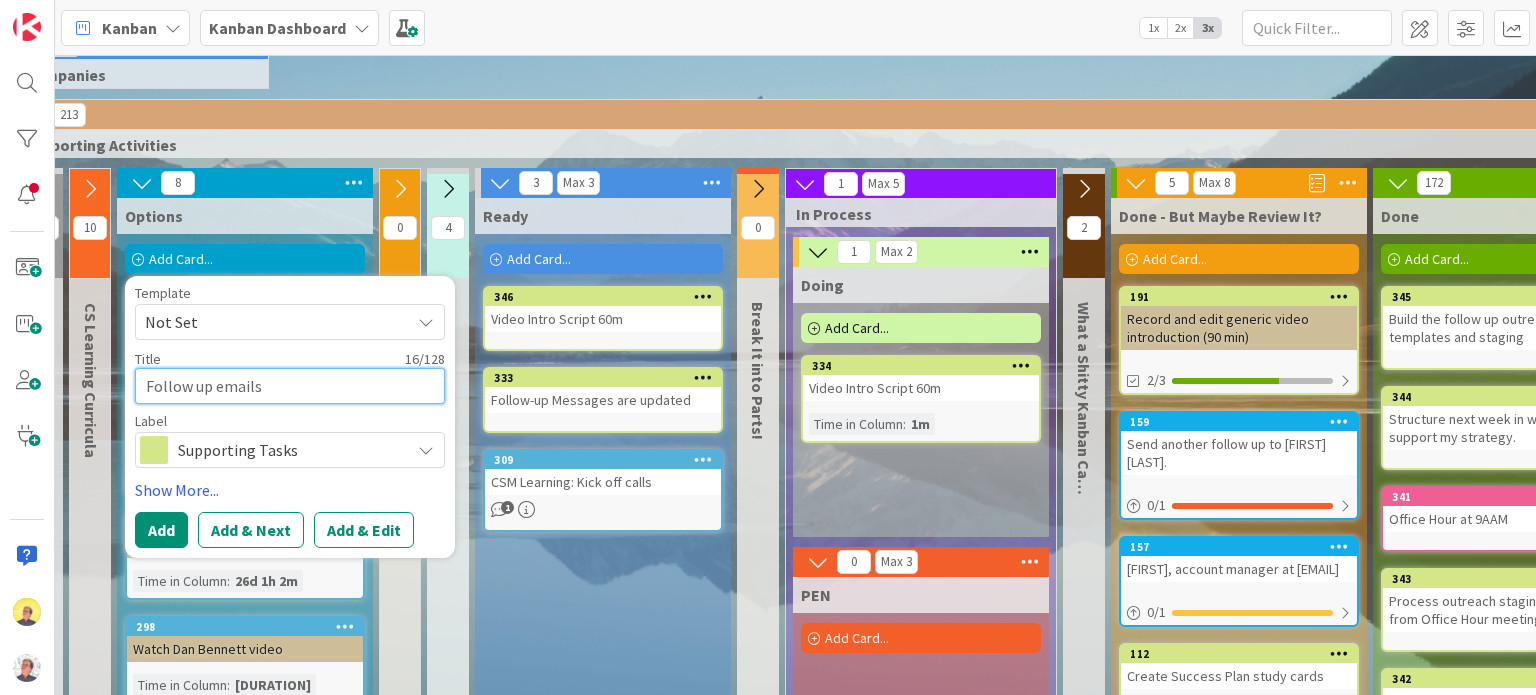 type on "x" 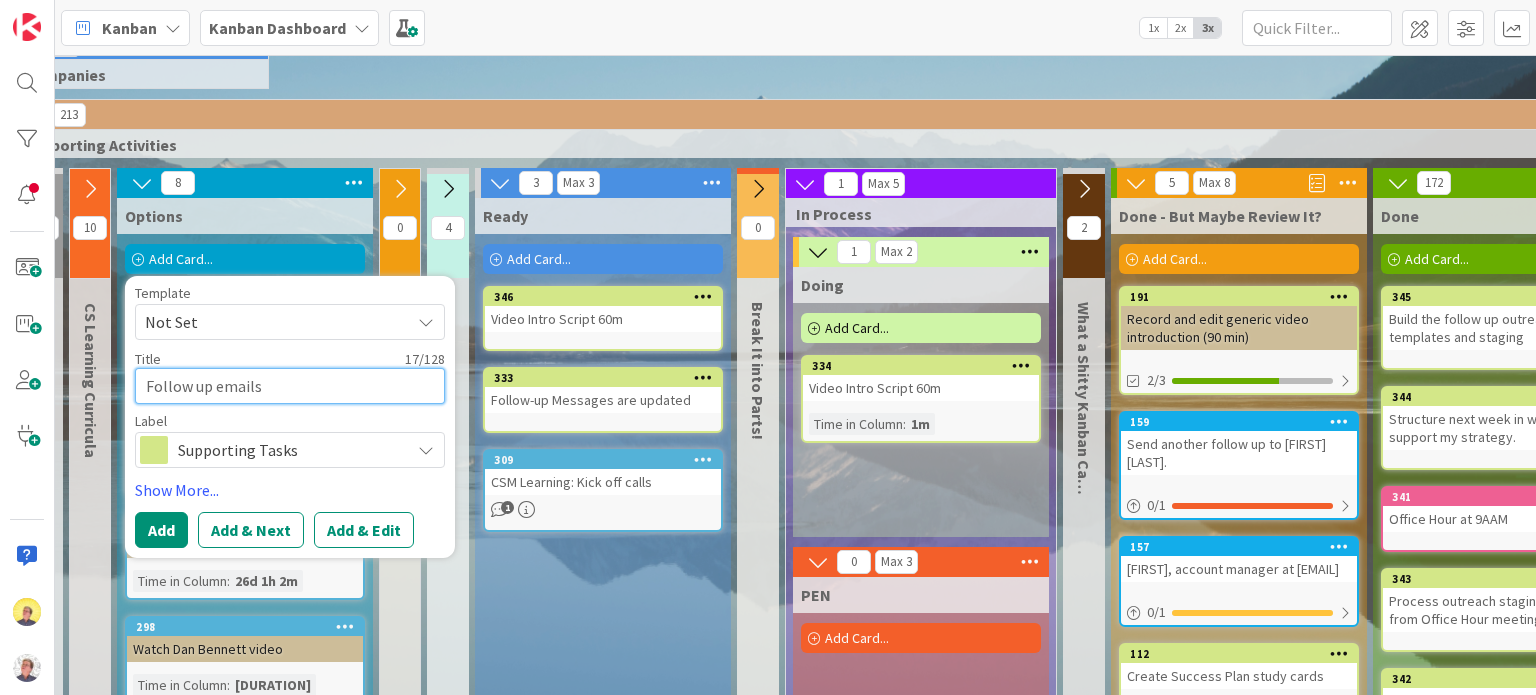 type on "x" 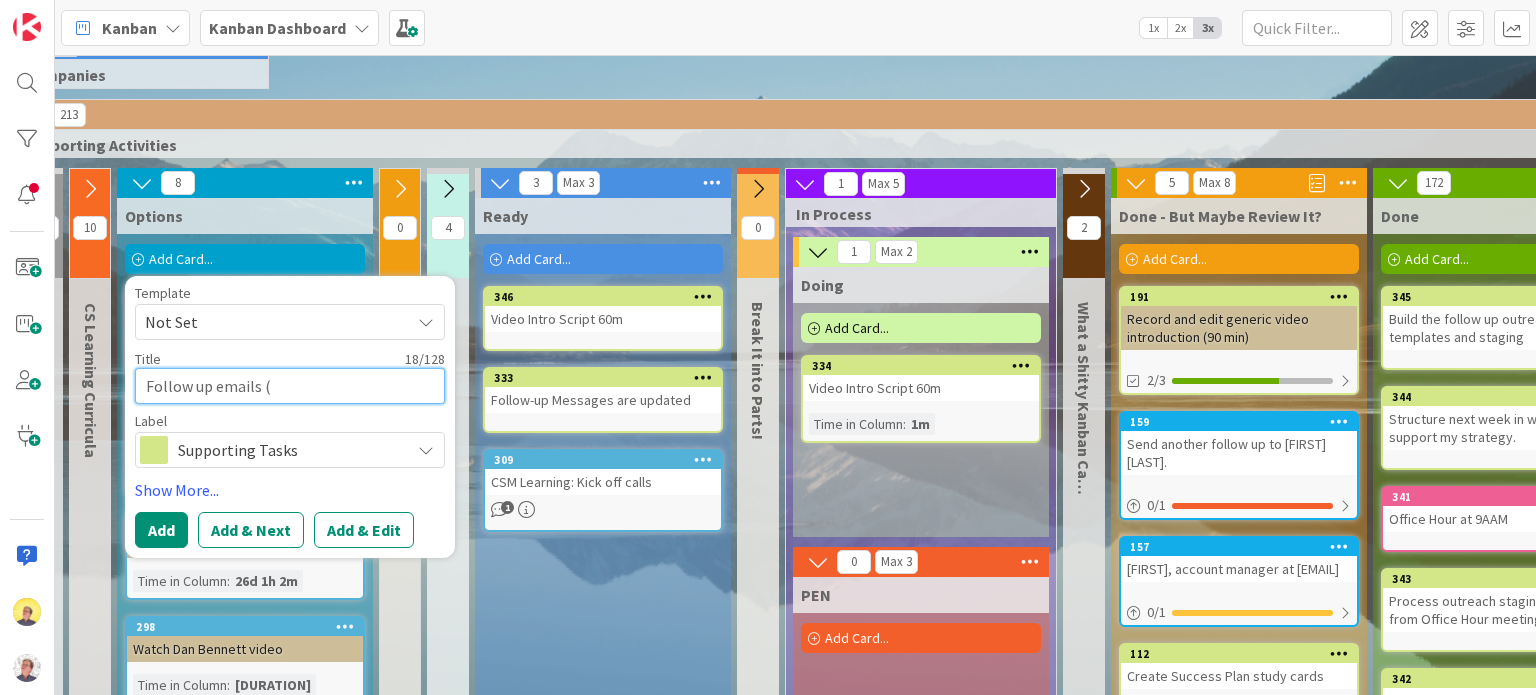 type on "x" 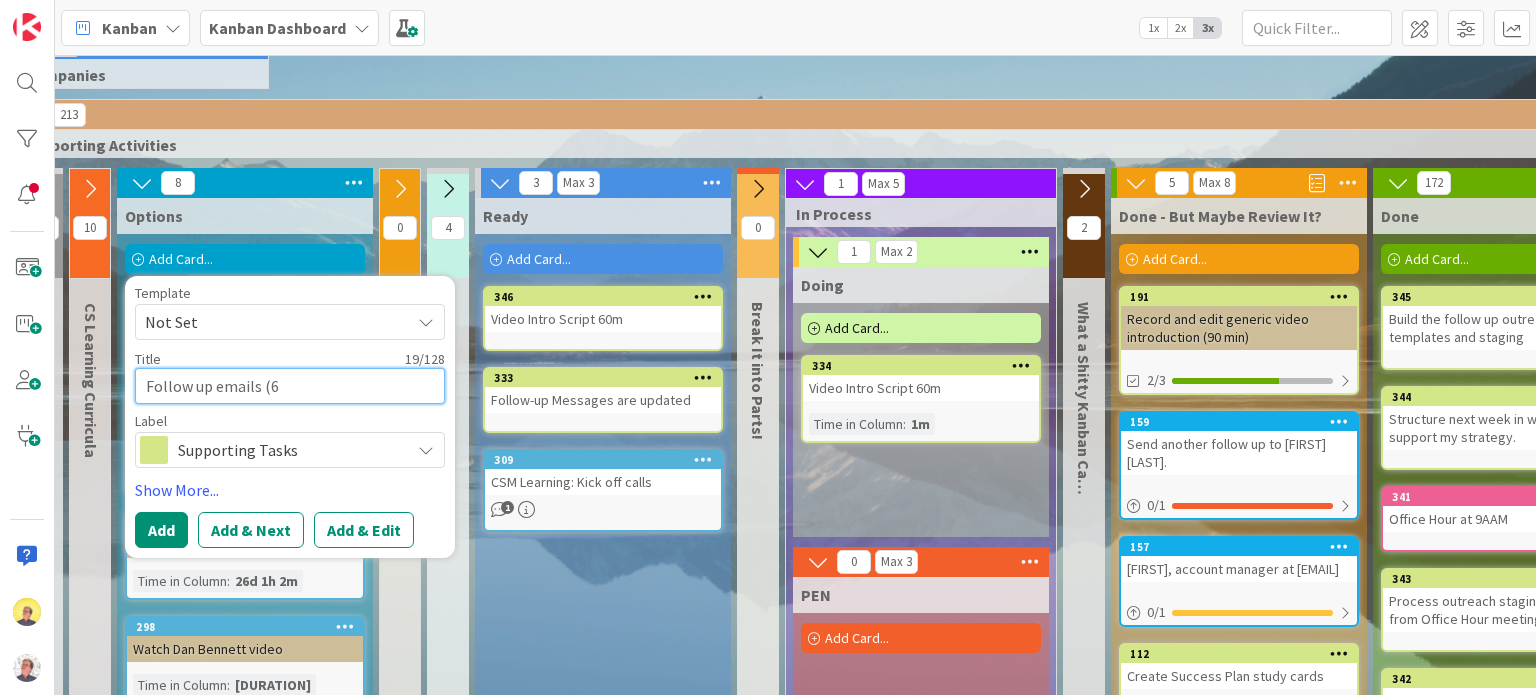 type on "x" 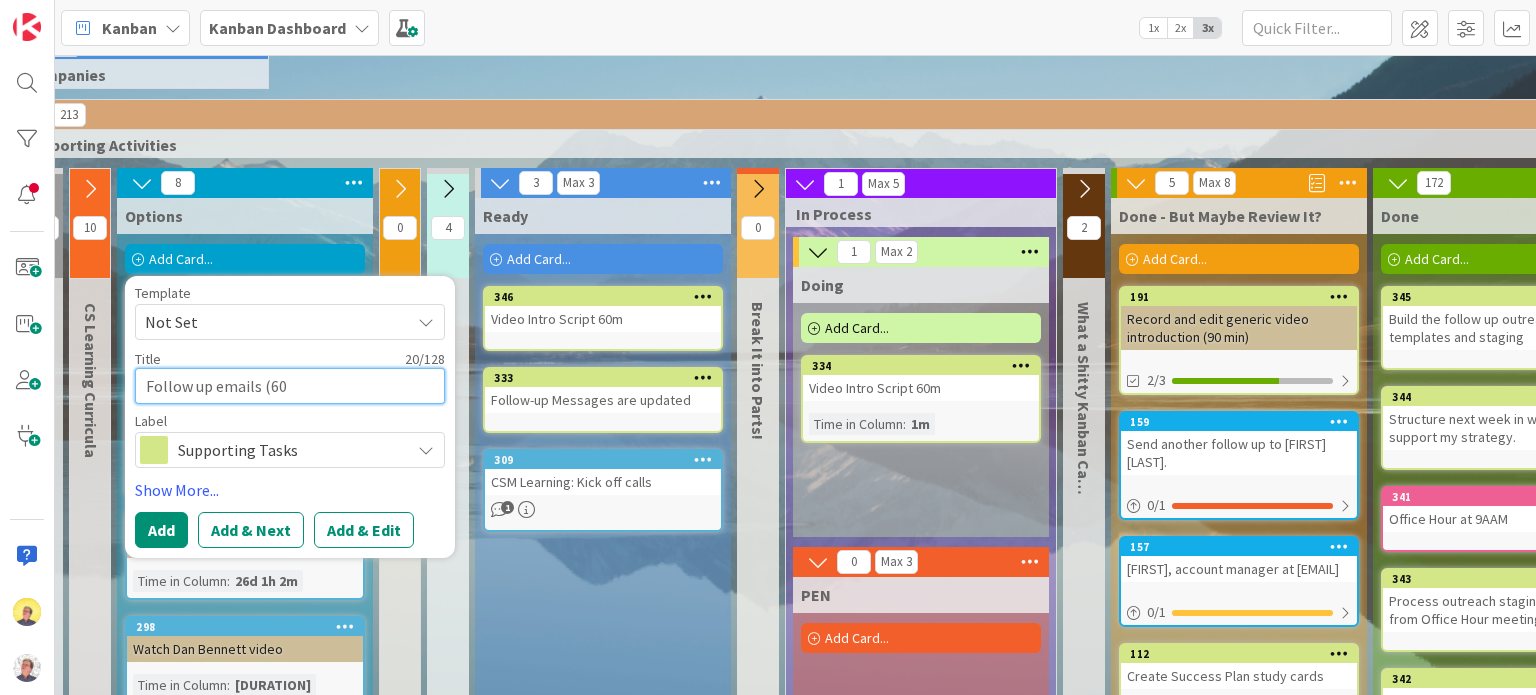 type on "x" 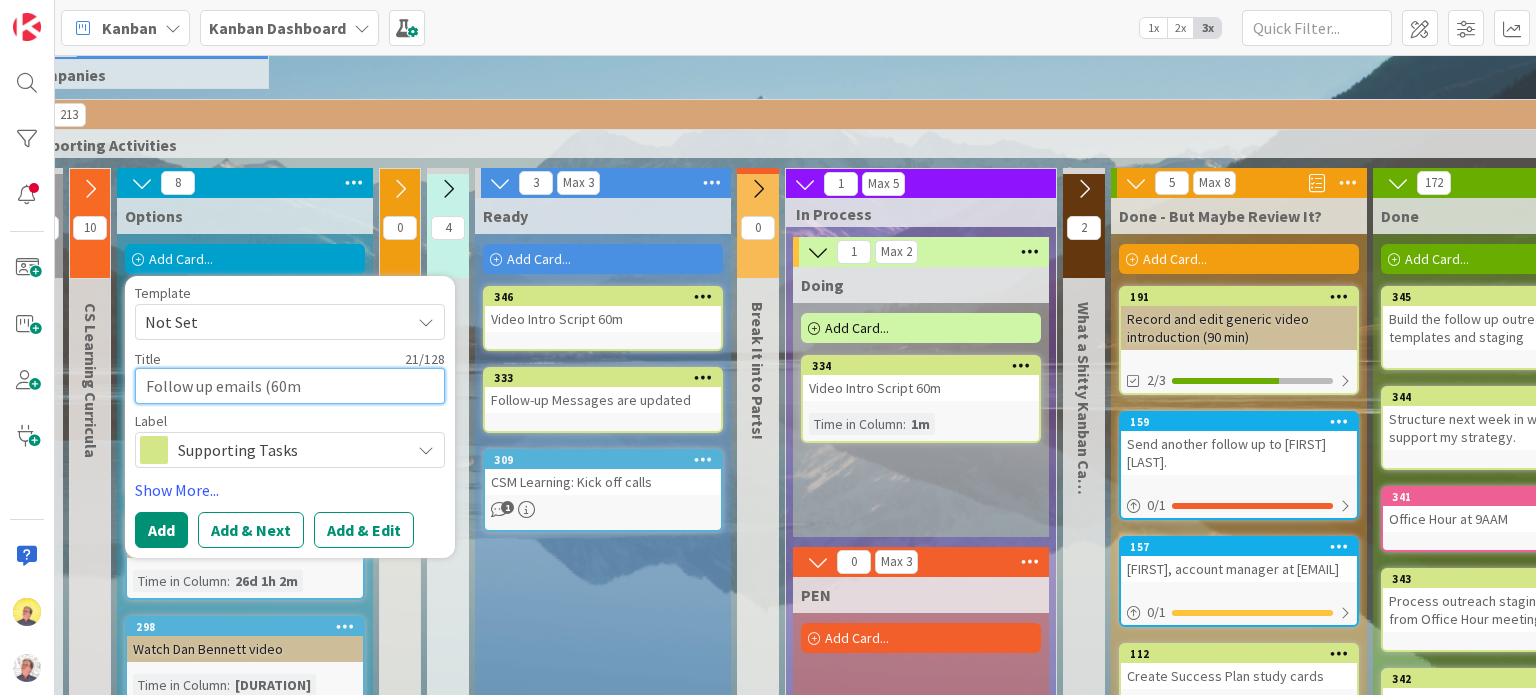 type on "x" 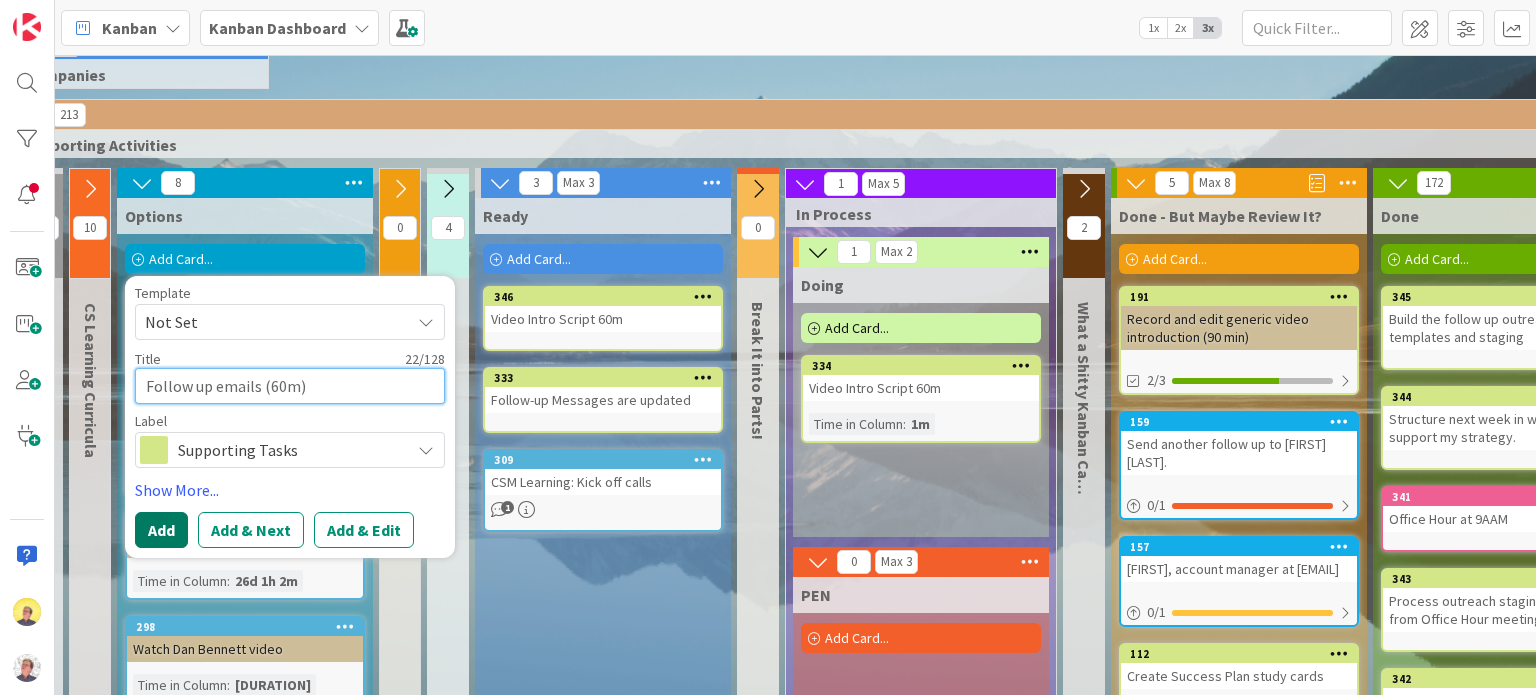 type on "Follow up emails (60m)" 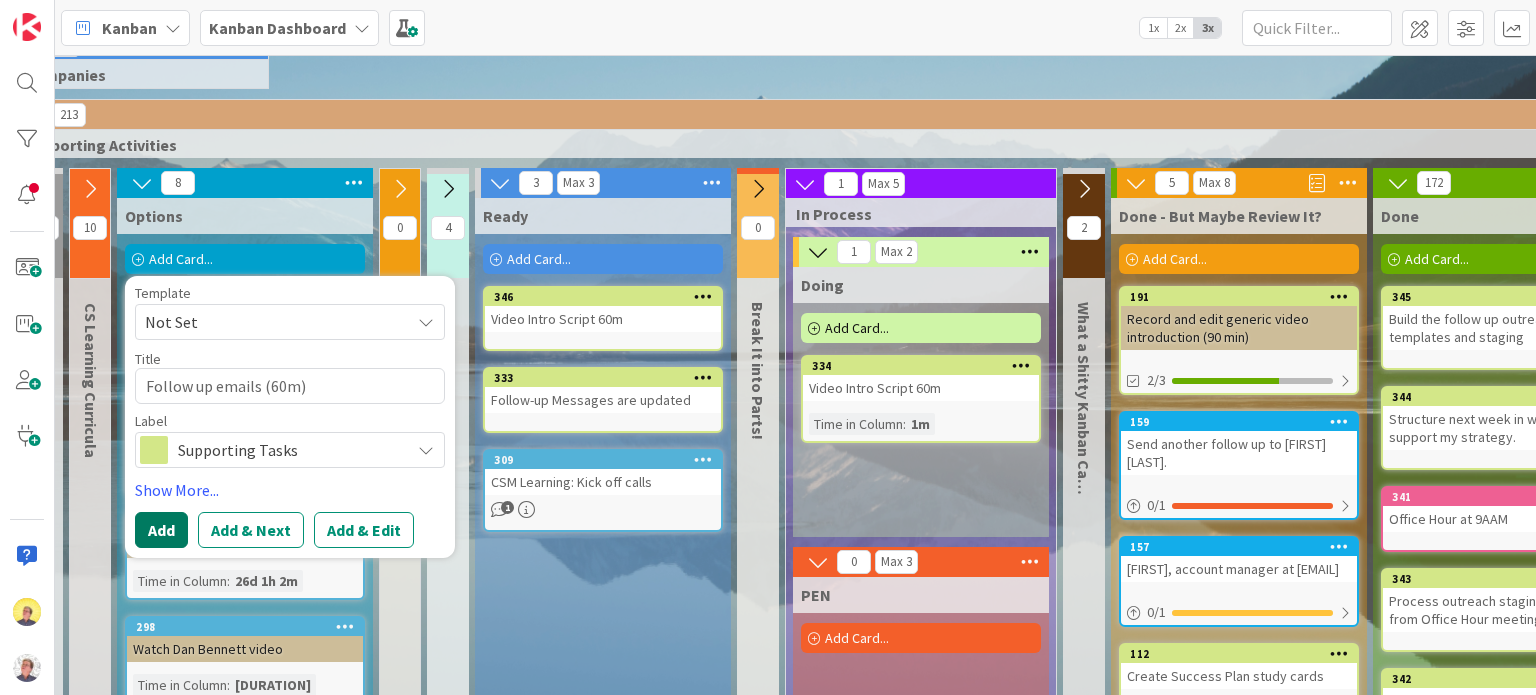 click on "Add" at bounding box center (161, 530) 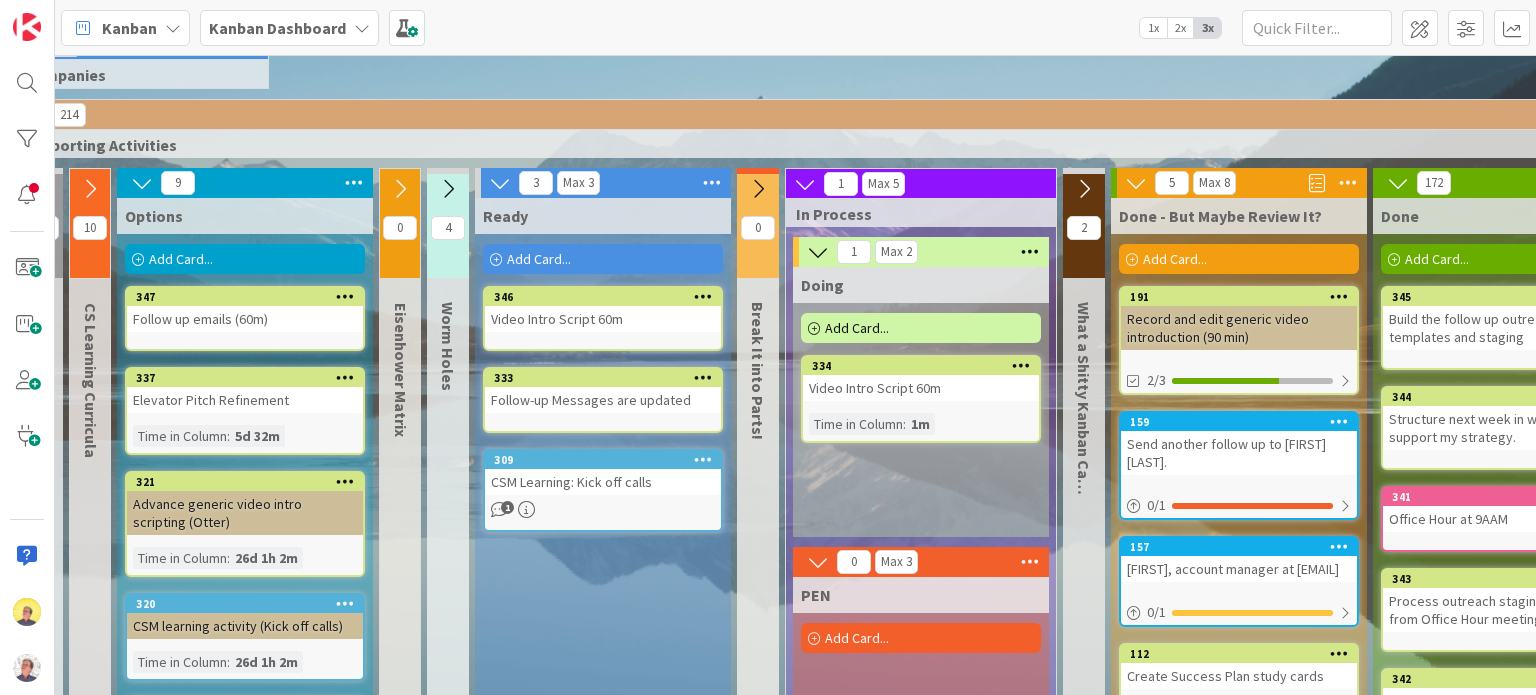 type on "x" 